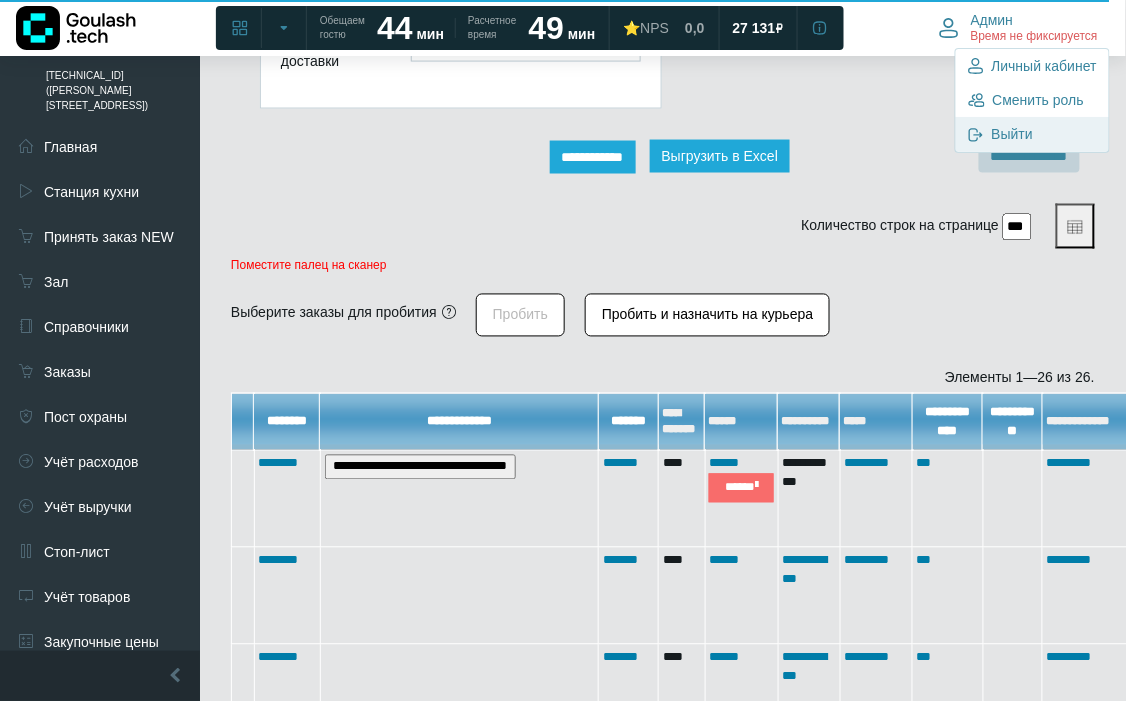 scroll, scrollTop: 666, scrollLeft: 0, axis: vertical 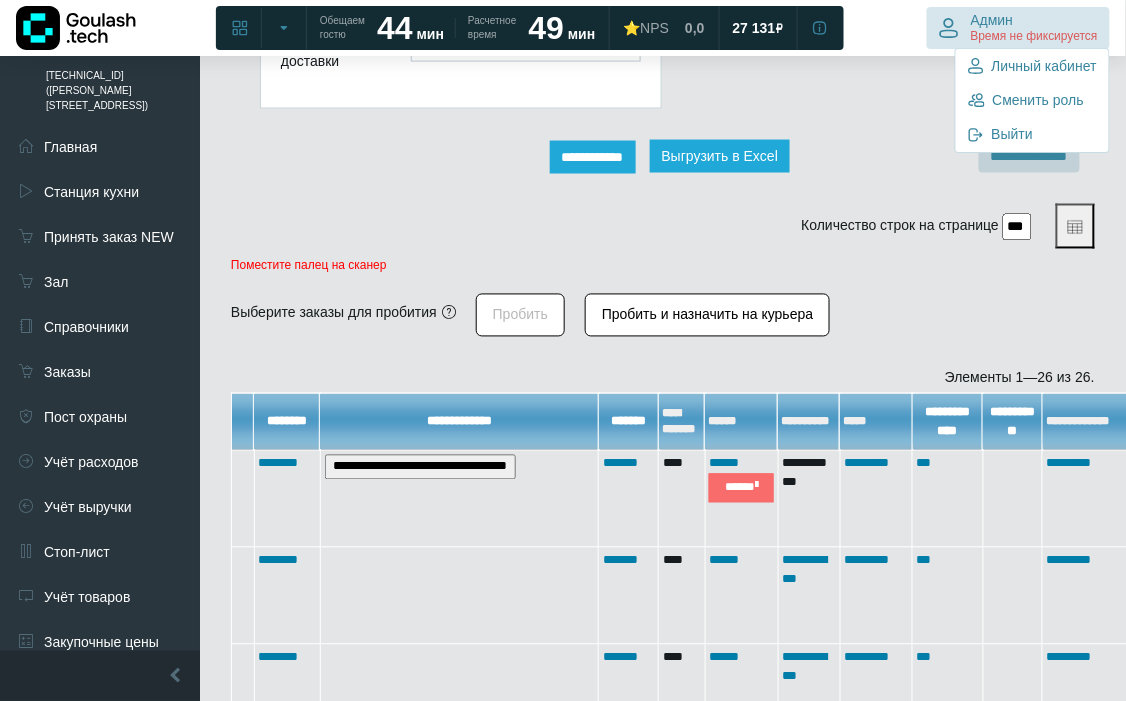 click on "Время не фиксируется" at bounding box center (1034, 37) 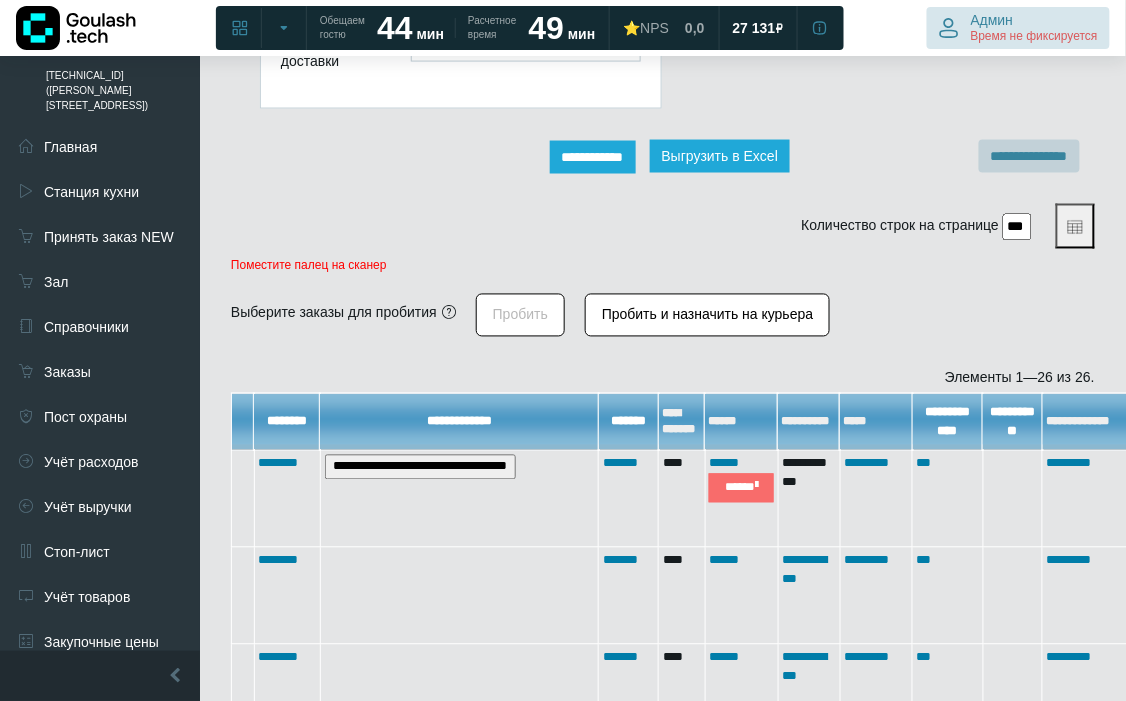 click on "Время не фиксируется" at bounding box center [1034, 37] 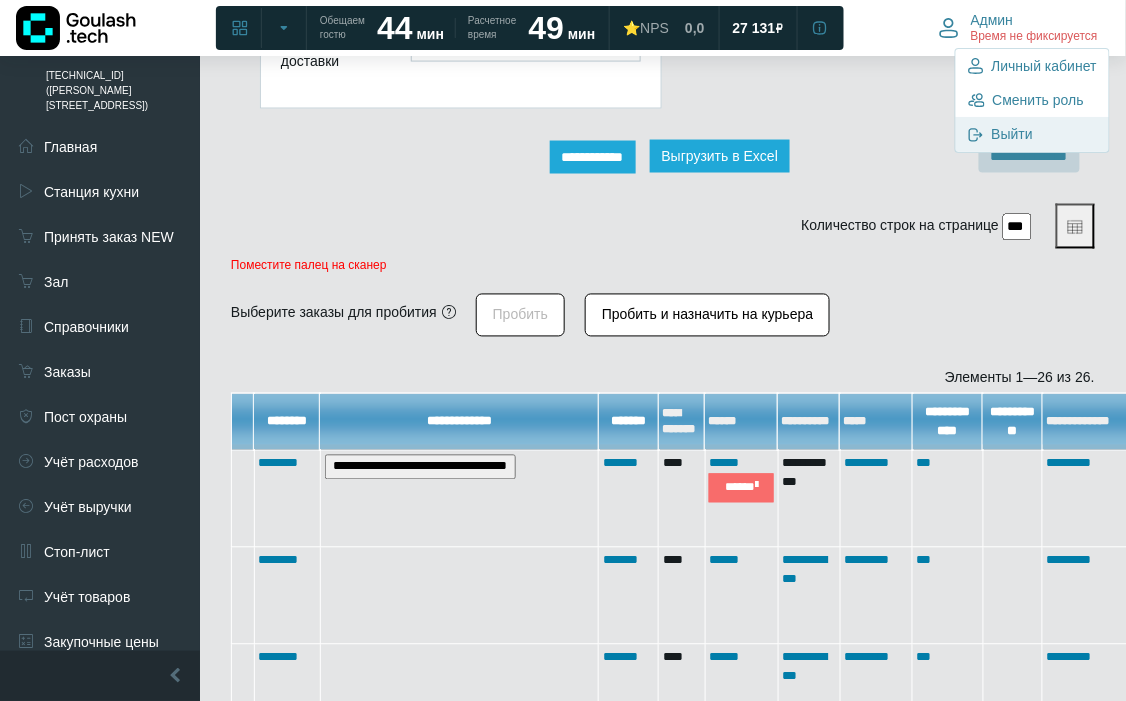 click on "Выйти" at bounding box center (1032, 134) 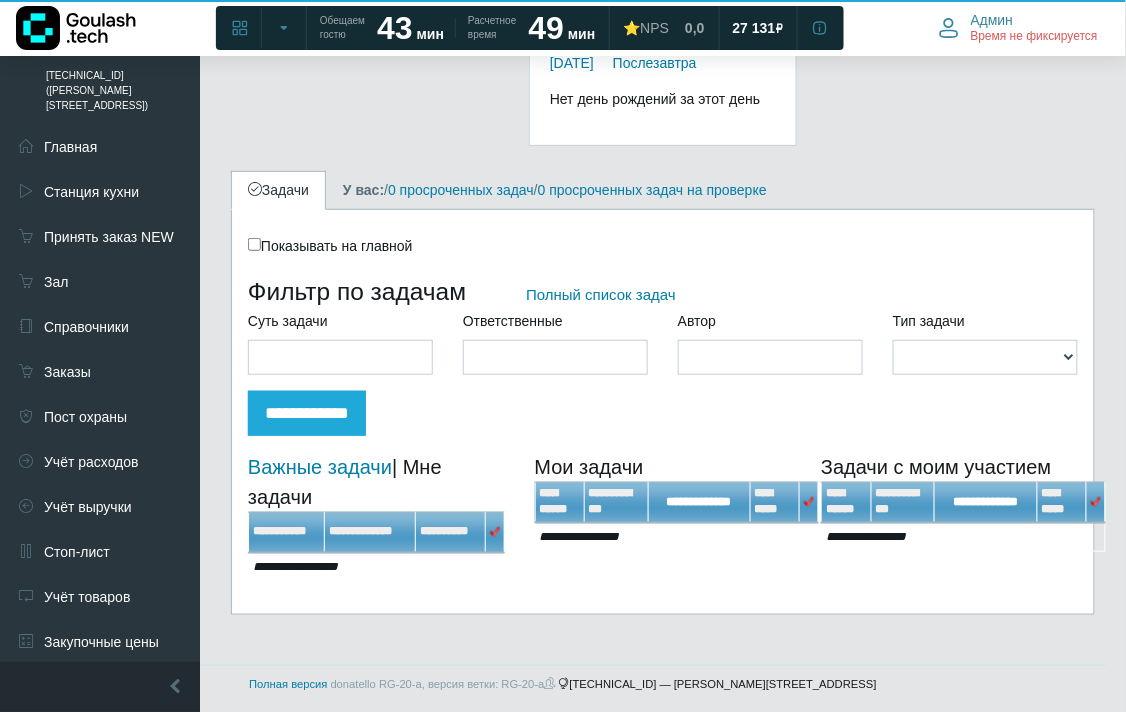 scroll, scrollTop: 0, scrollLeft: 0, axis: both 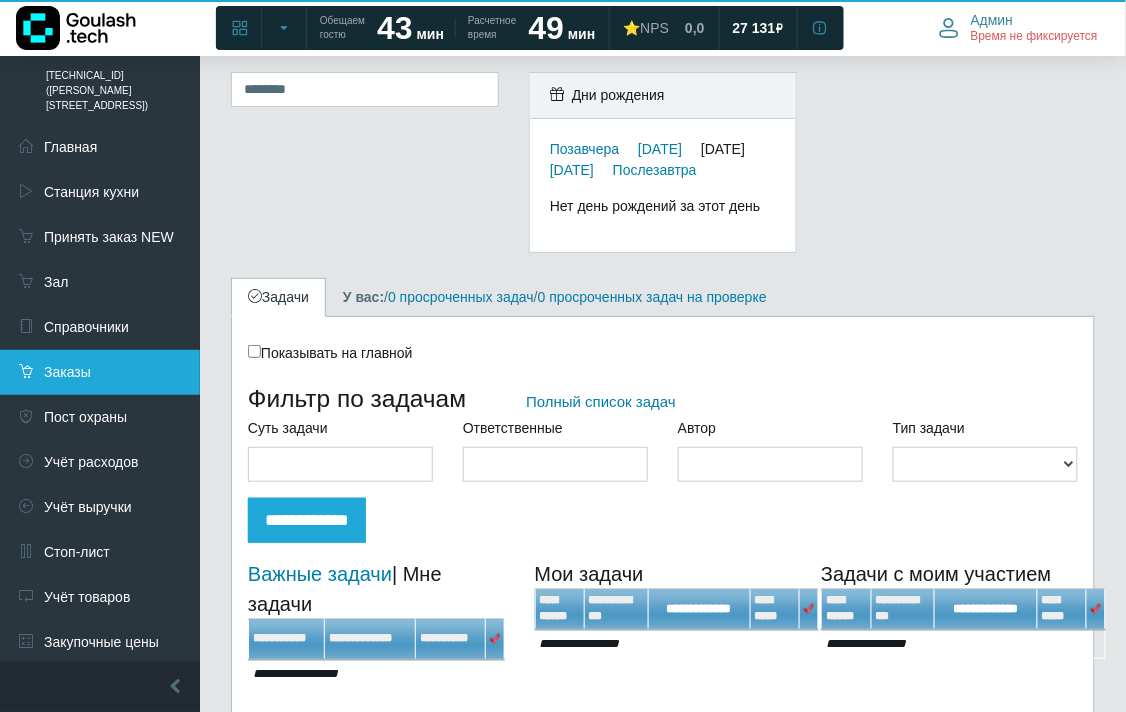 click on "Заказы" at bounding box center [100, 372] 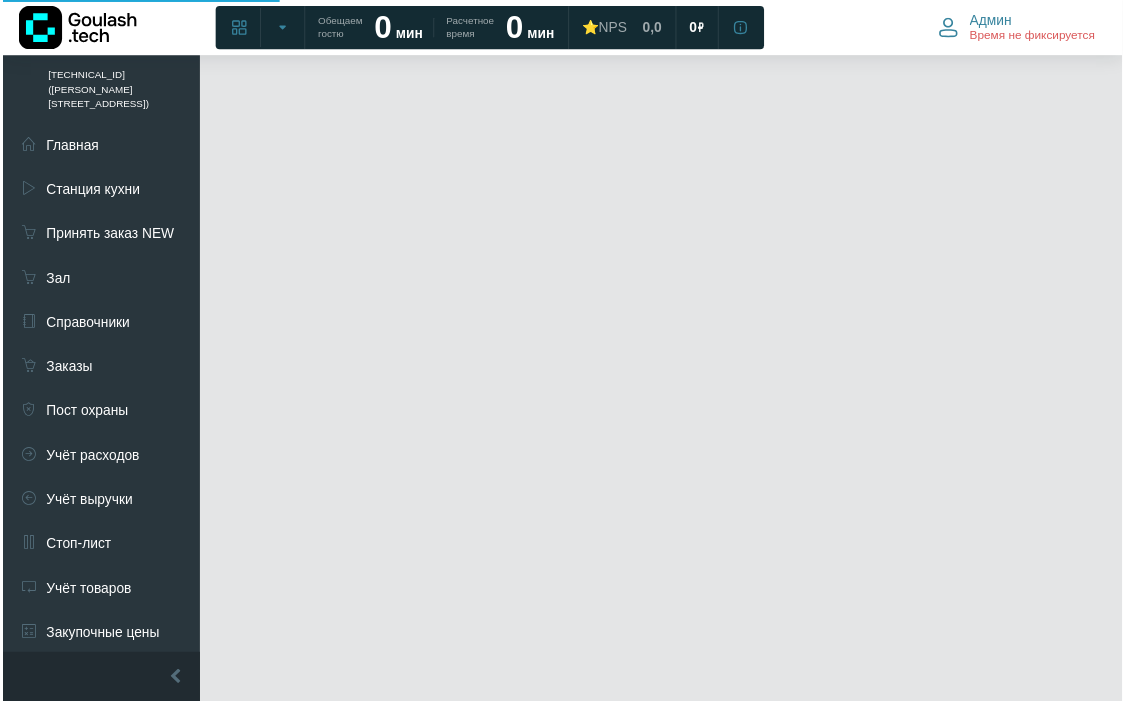 scroll, scrollTop: 0, scrollLeft: 0, axis: both 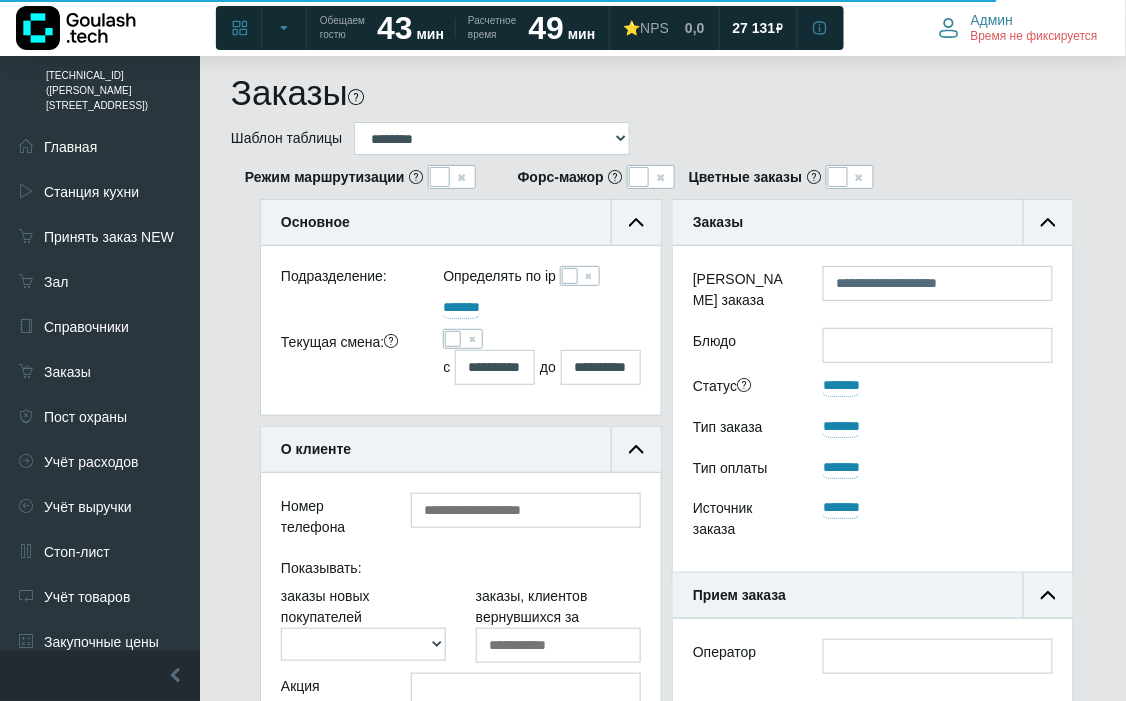 click at bounding box center [453, 339] 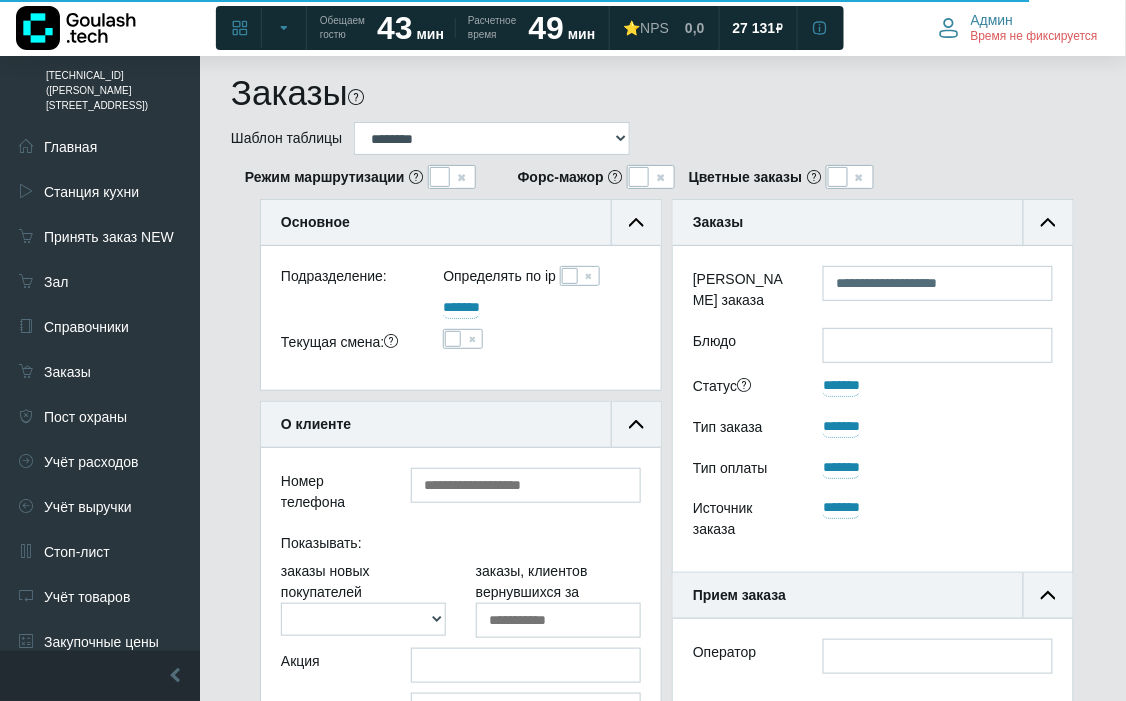 scroll, scrollTop: 188, scrollLeft: 400, axis: both 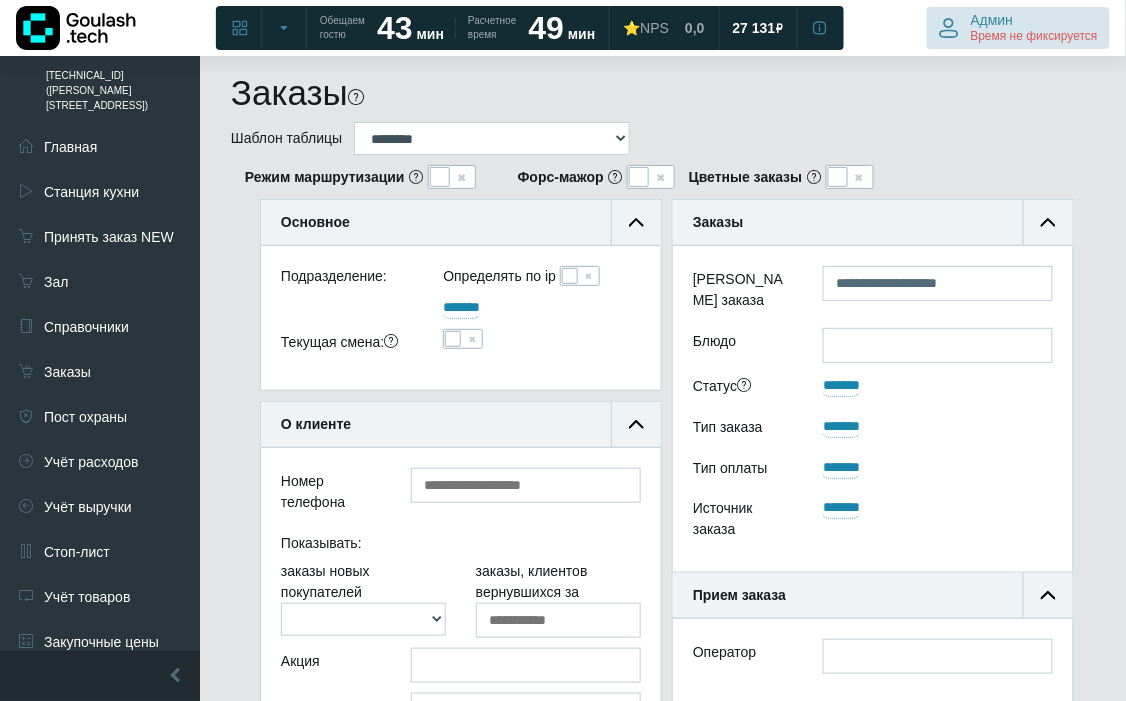 click on "Время не фиксируется" at bounding box center (1034, 37) 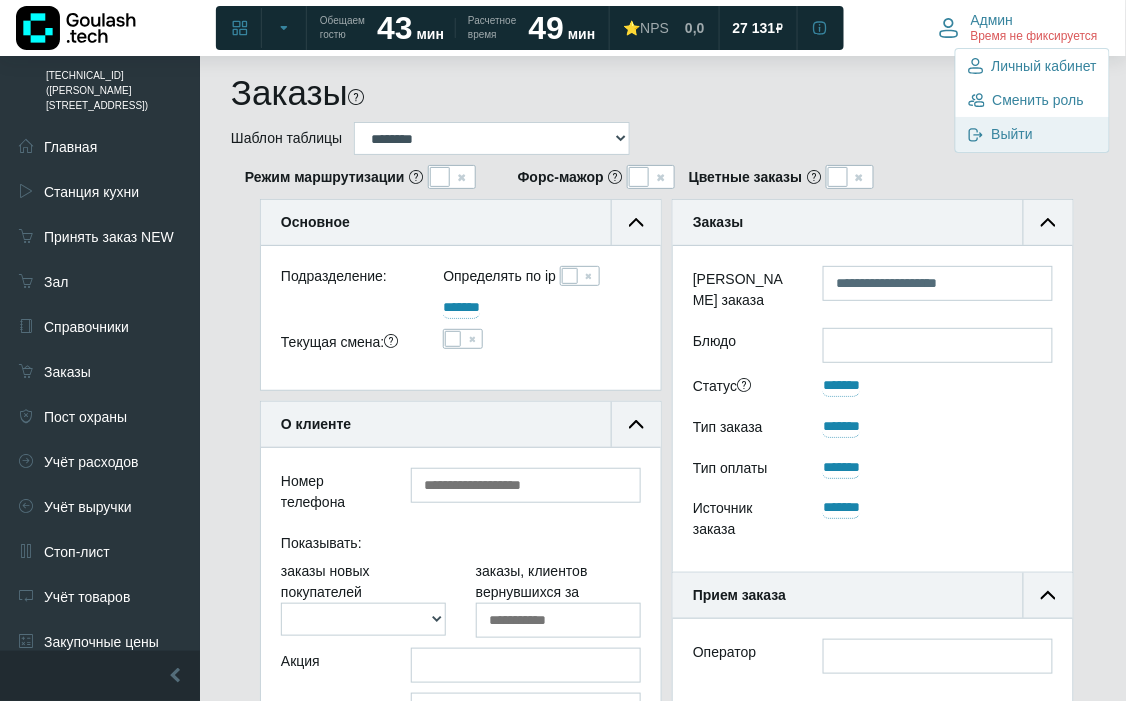 click on "Выйти" at bounding box center (1012, 134) 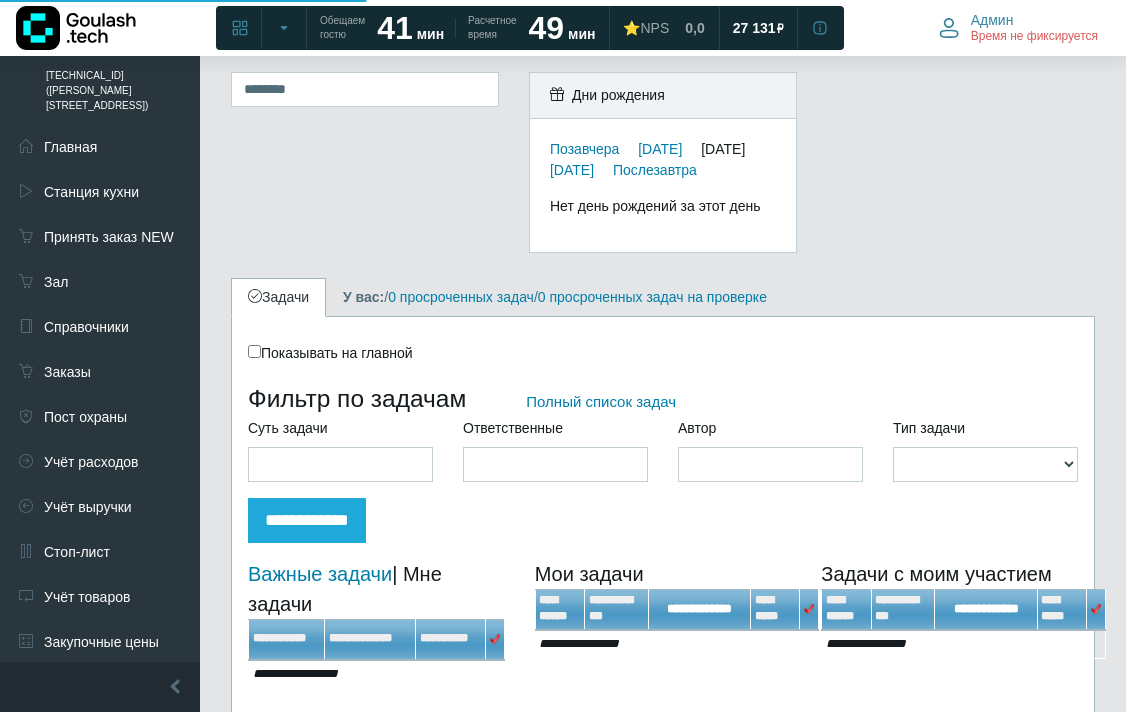 scroll, scrollTop: 0, scrollLeft: 0, axis: both 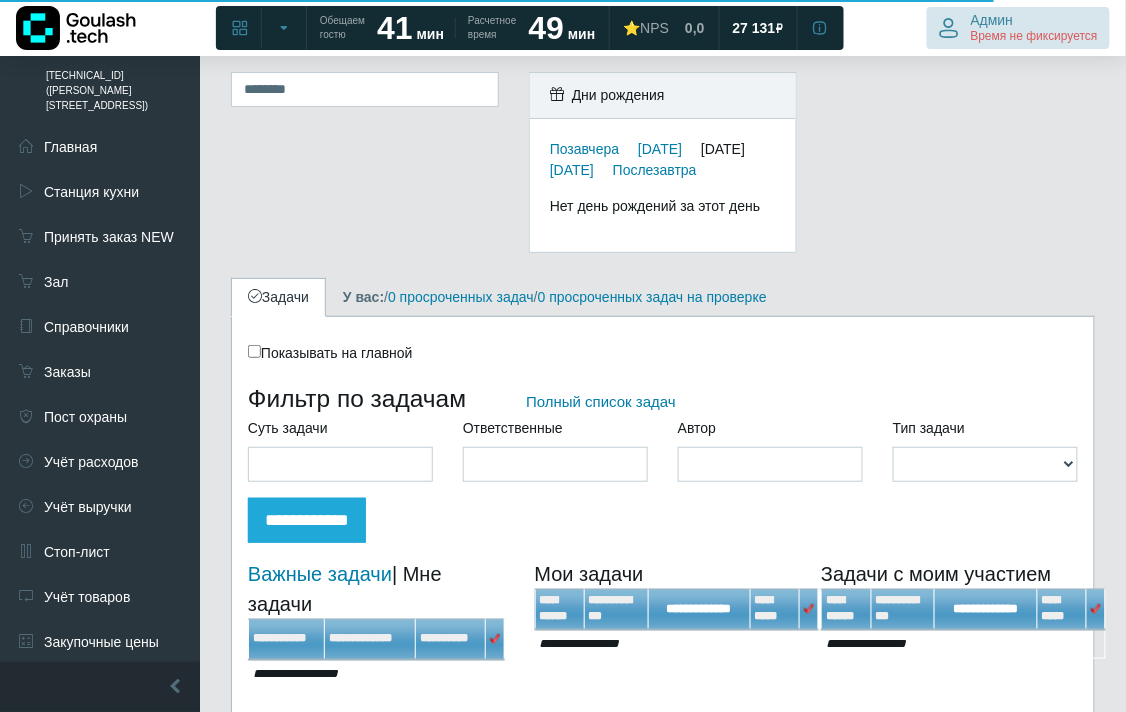 click on "Время не фиксируется" at bounding box center [1034, 37] 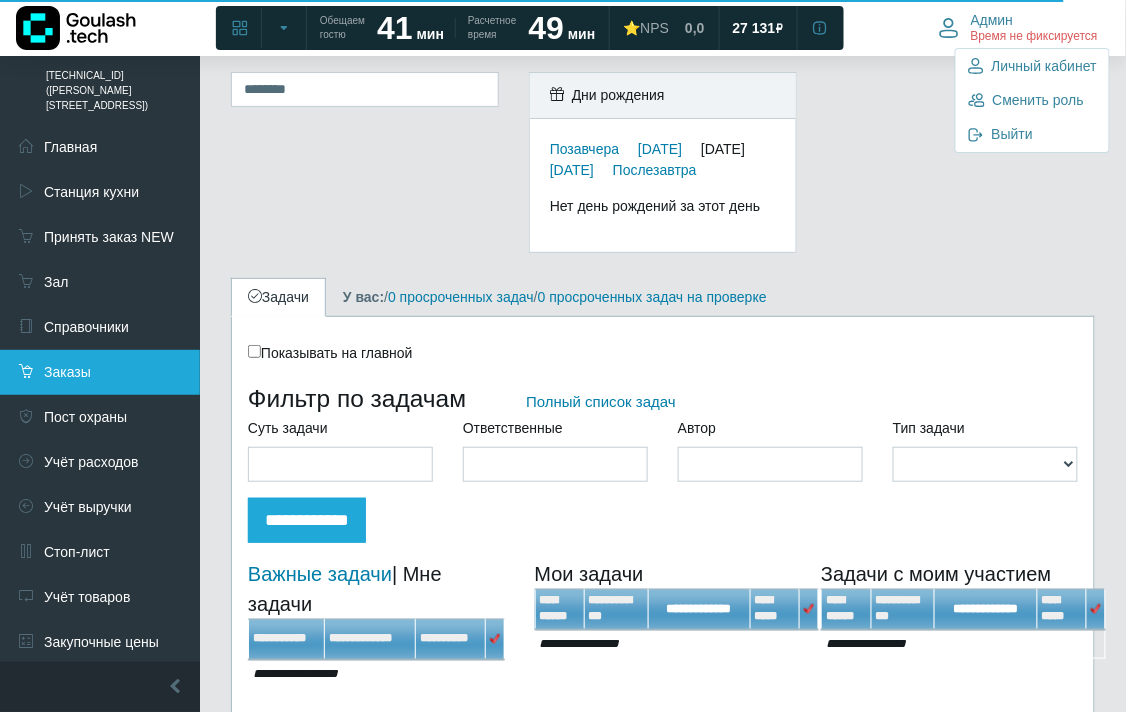 click on "Заказы" at bounding box center [100, 372] 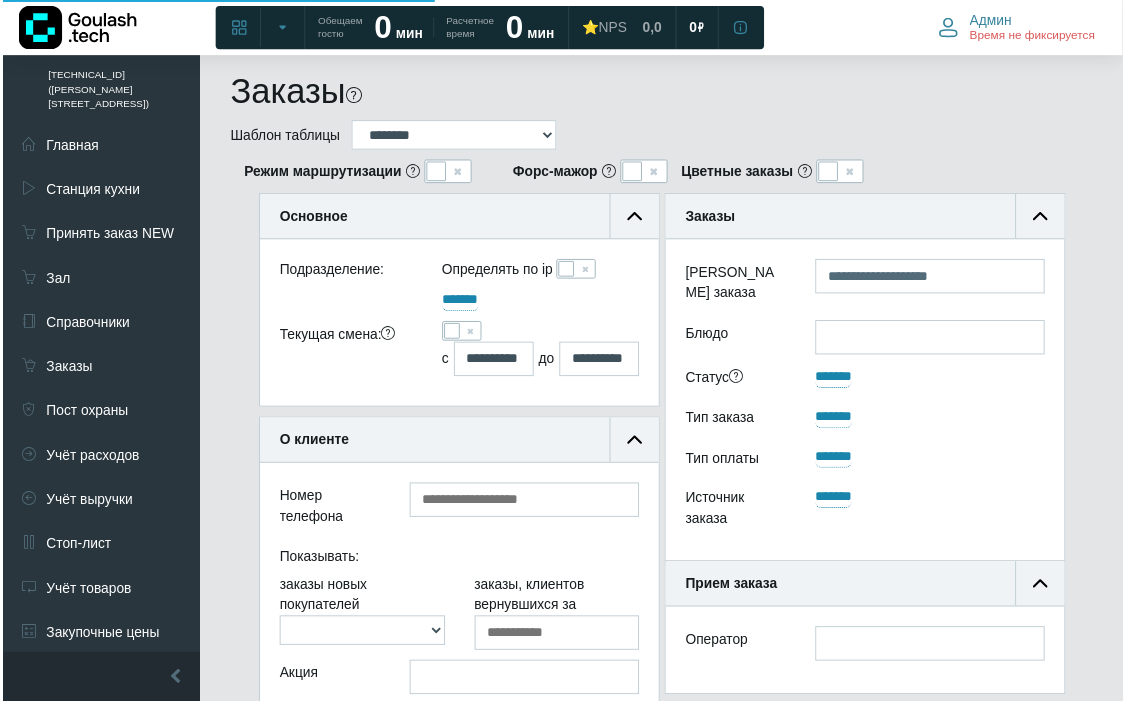 scroll, scrollTop: 0, scrollLeft: 0, axis: both 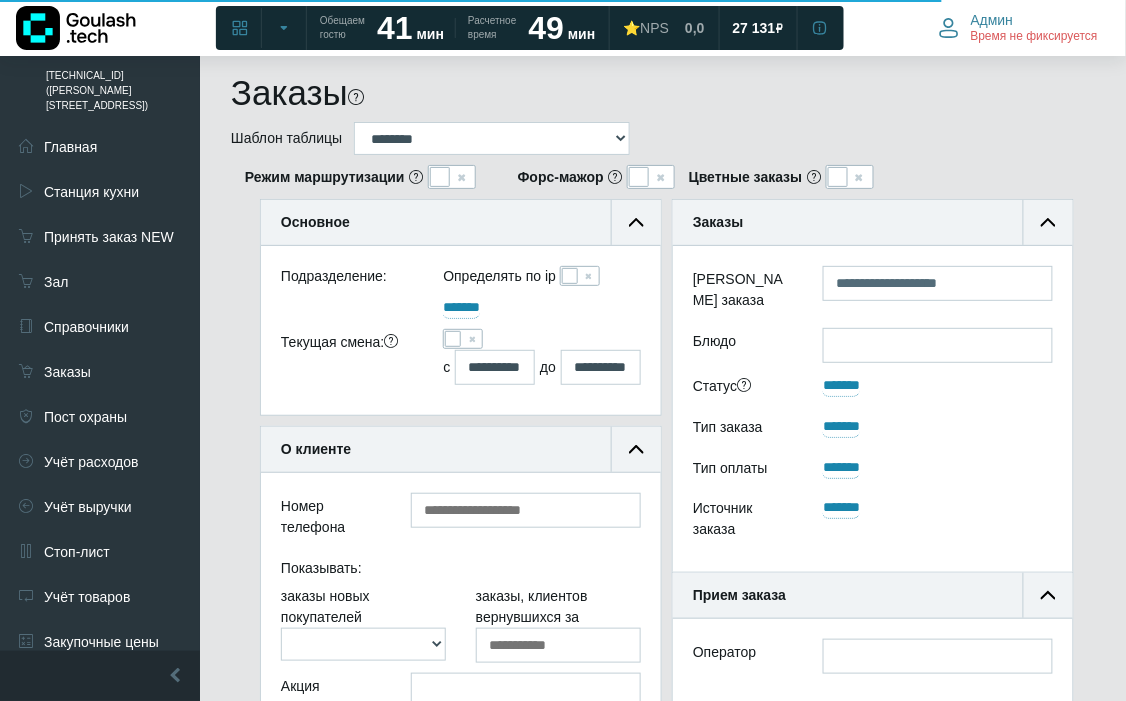 click at bounding box center (453, 339) 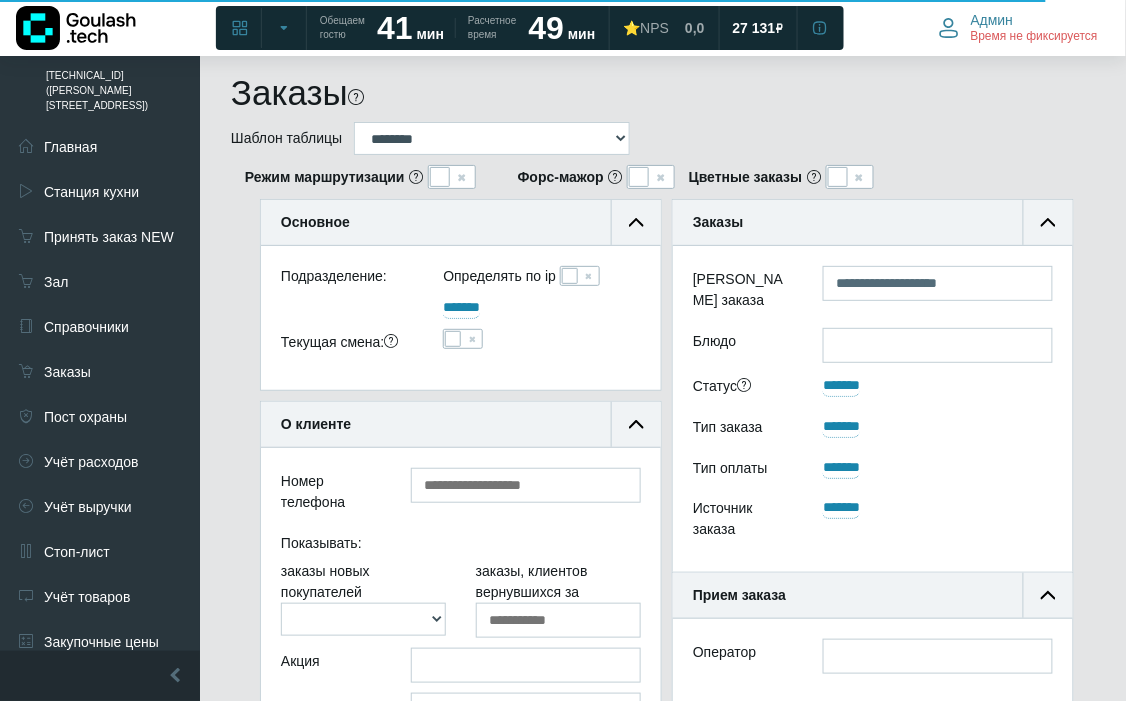 scroll, scrollTop: 188, scrollLeft: 400, axis: both 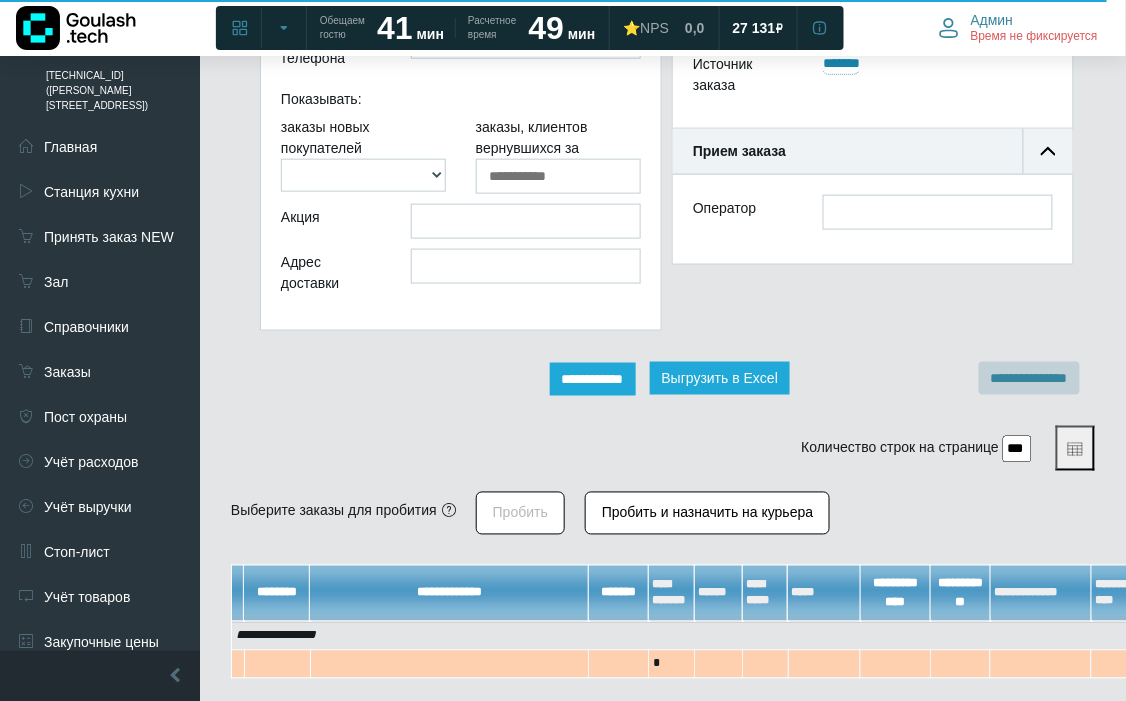 click on "**********" at bounding box center (593, 379) 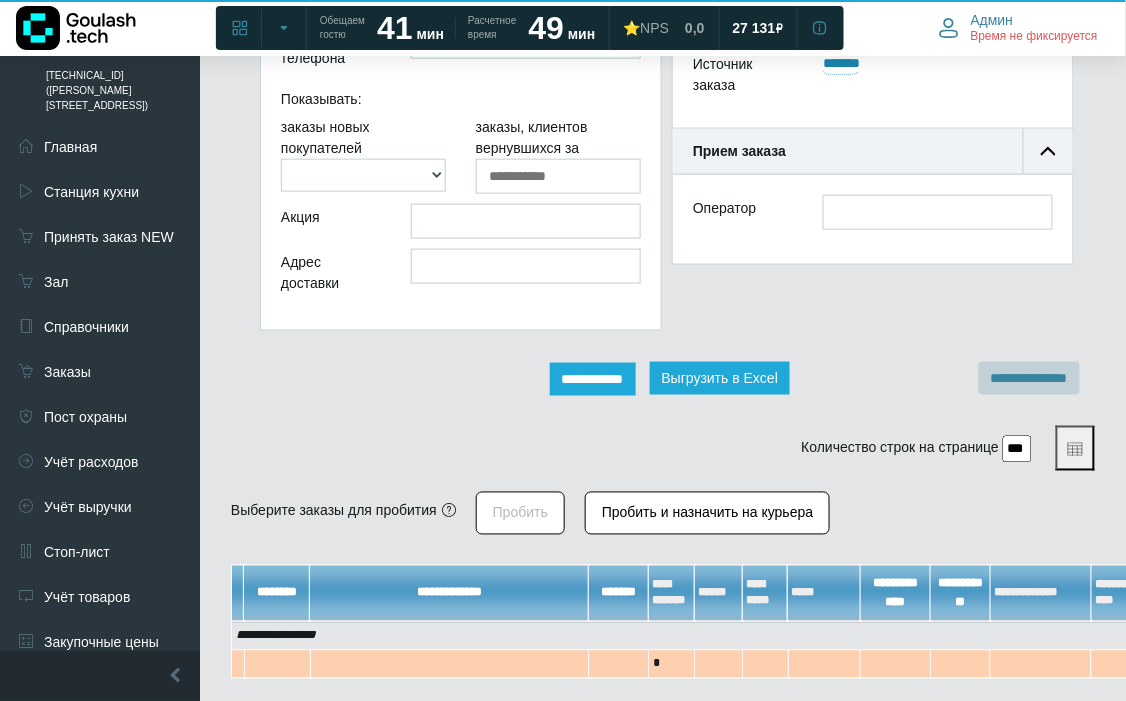 scroll, scrollTop: 12, scrollLeft: 12, axis: both 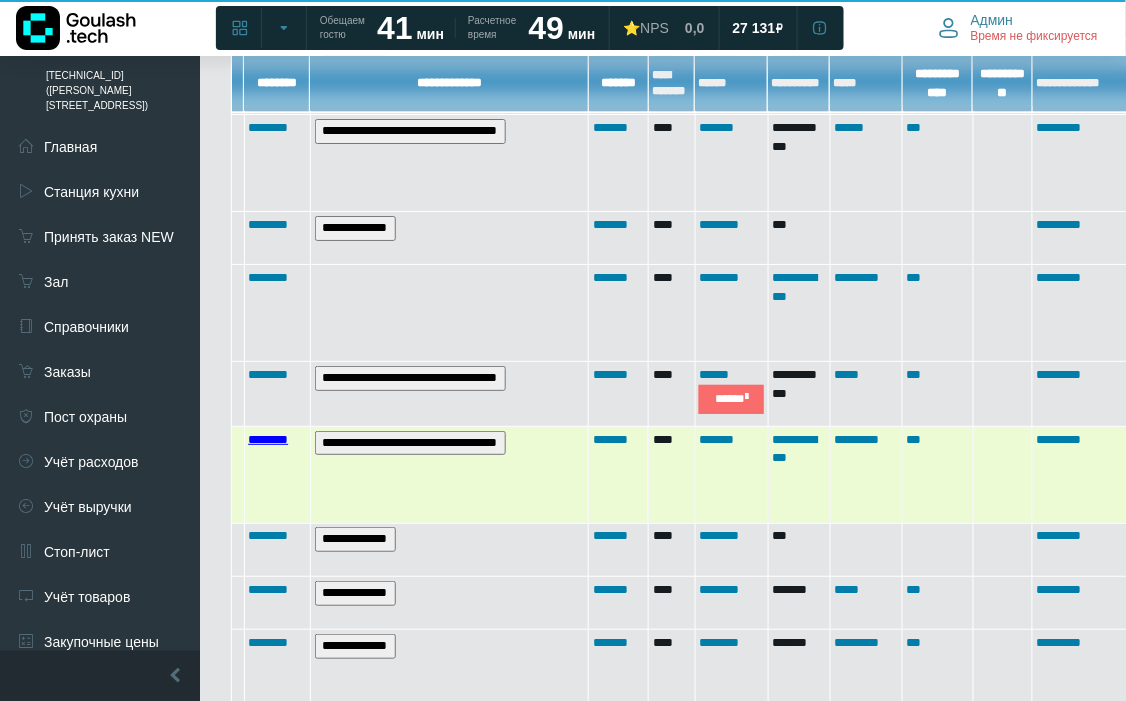 click on "********" at bounding box center [268, 439] 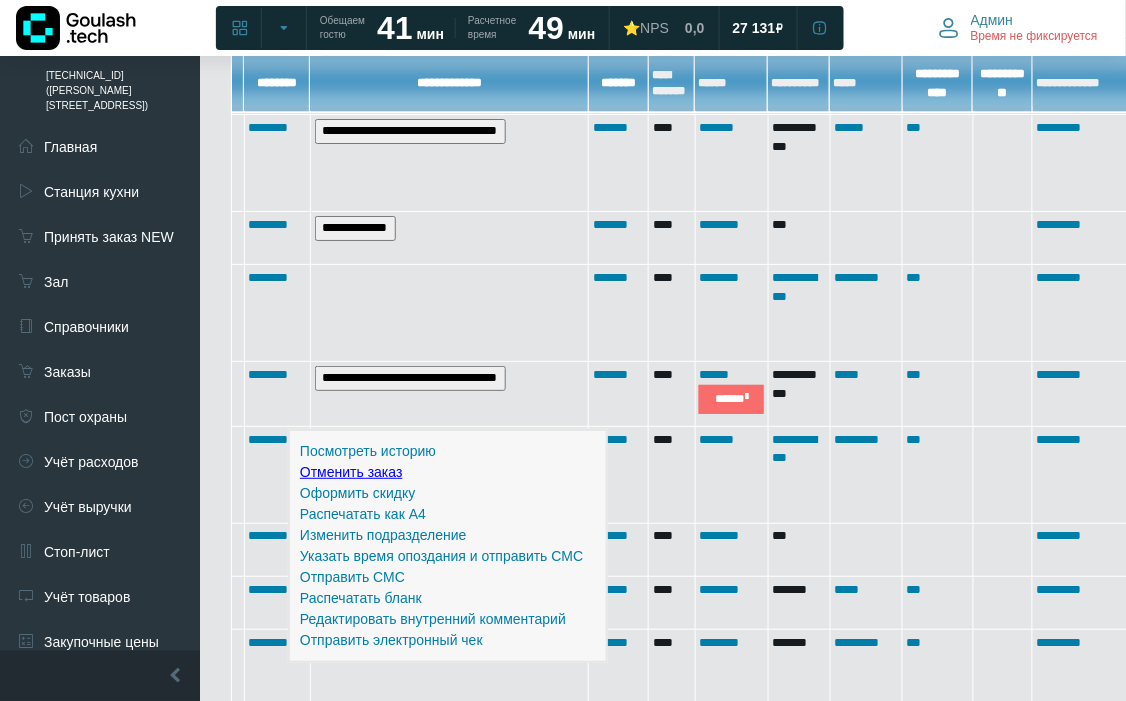 scroll, scrollTop: 12, scrollLeft: 12, axis: both 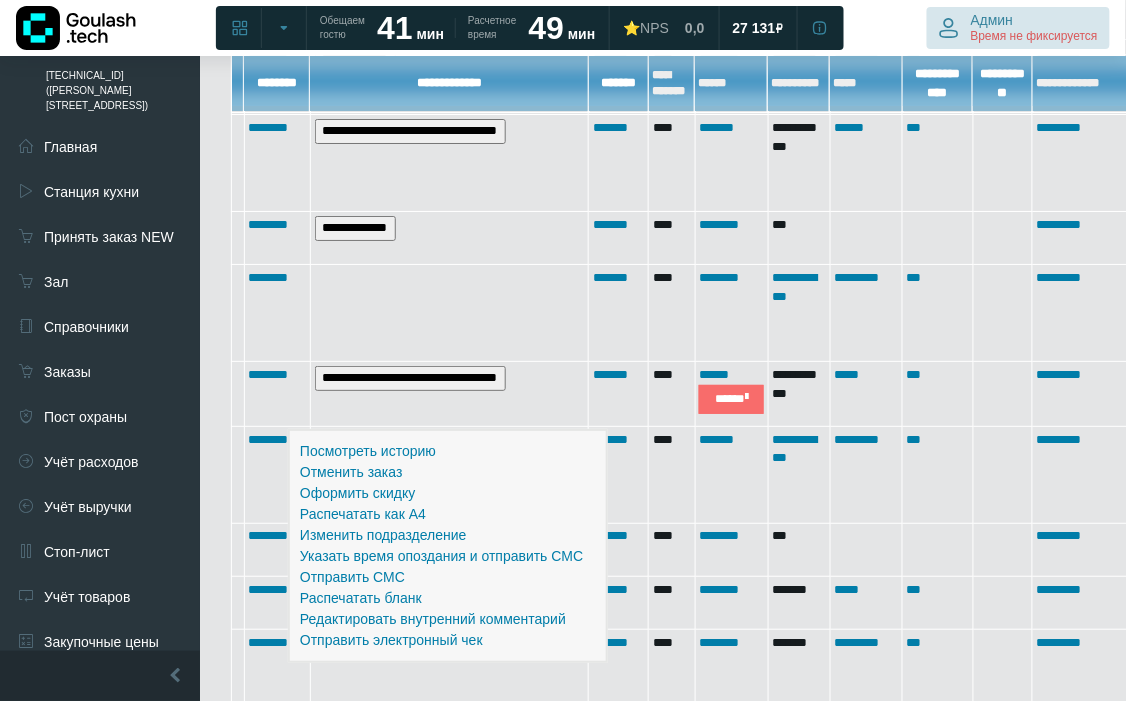 click on "Админ
Время не фиксируется" at bounding box center [1034, 28] 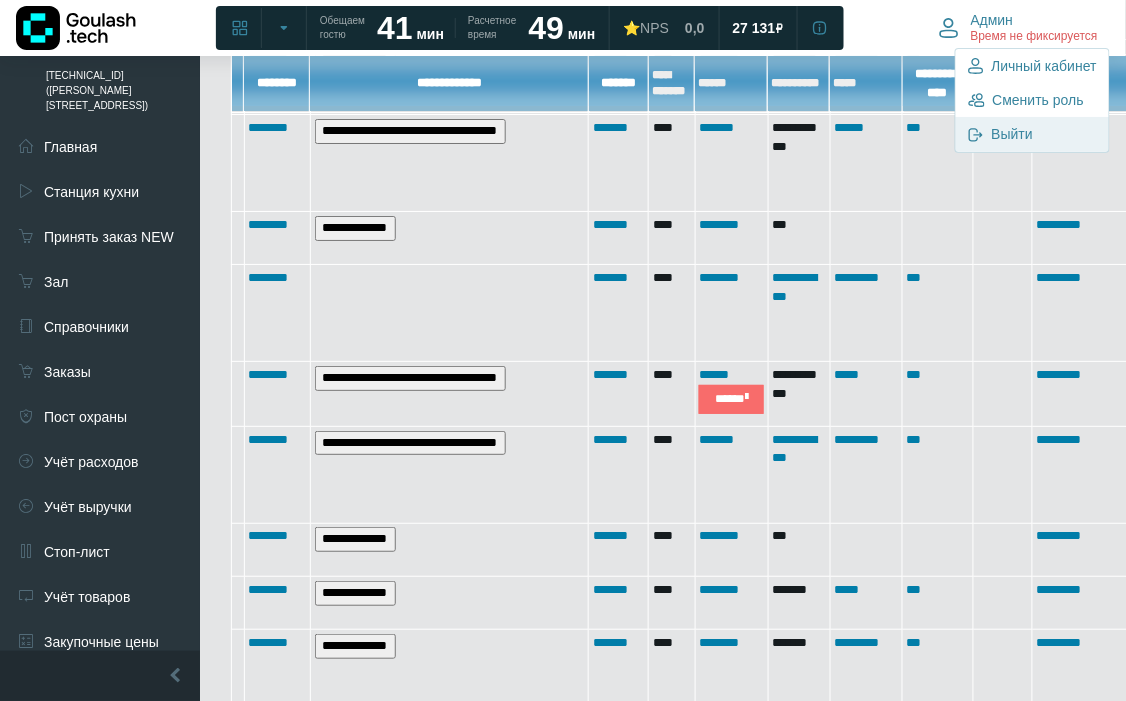 click on "Выйти" at bounding box center (1032, 134) 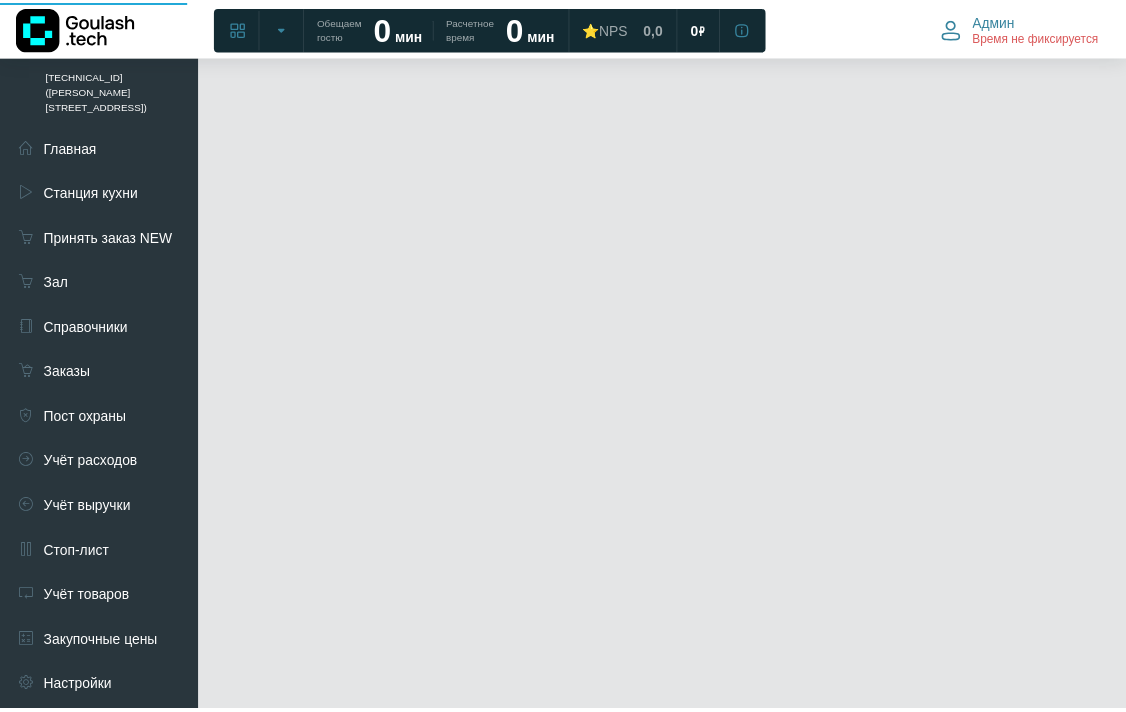 scroll, scrollTop: 0, scrollLeft: 0, axis: both 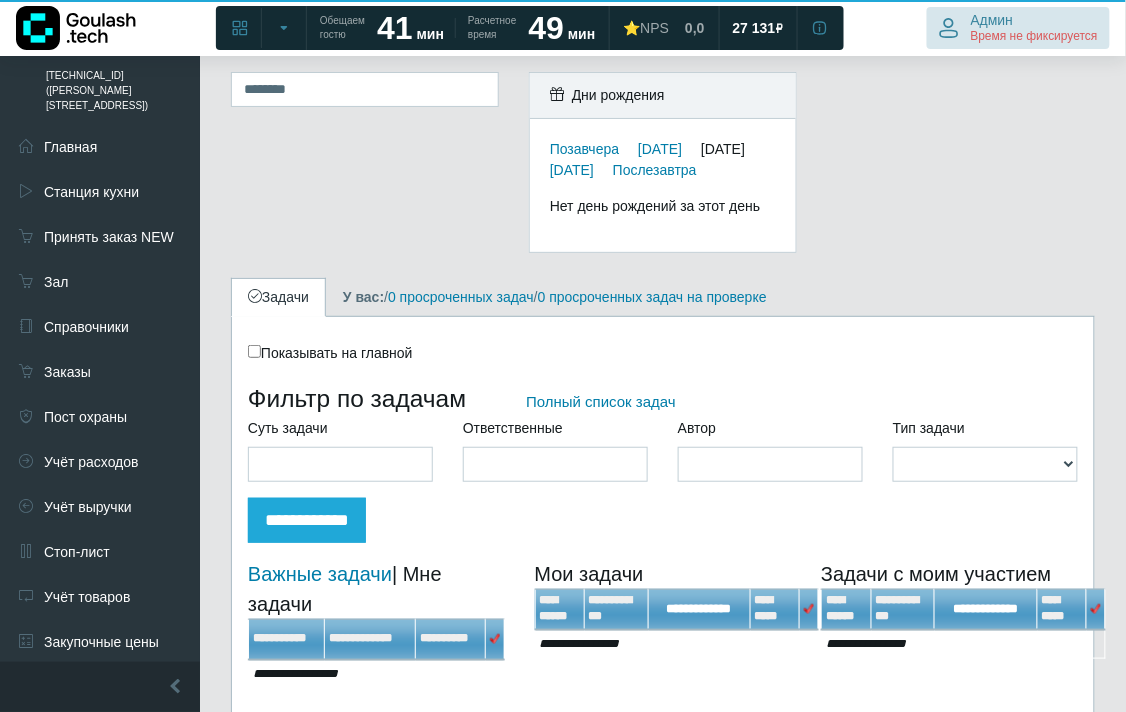 click on "Админ
Время не фиксируется" at bounding box center [1034, 28] 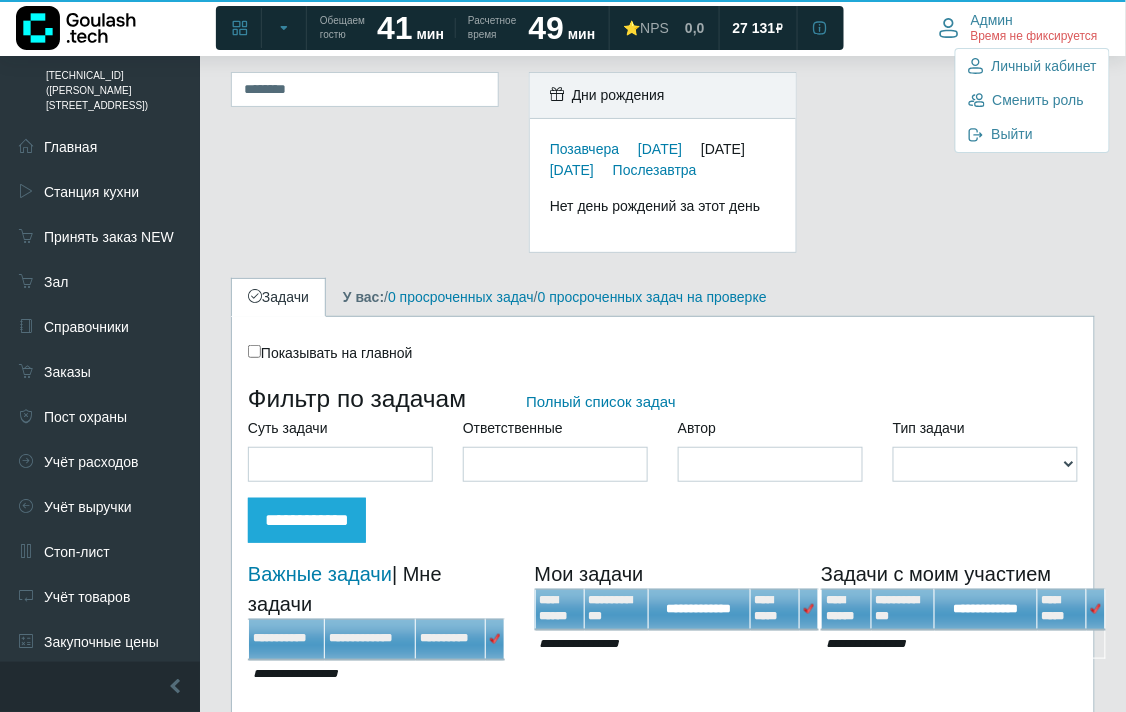 click on "Дни рождения
Позавчера
[DATE]
[DATE]
[DATE]
Послезавтра
Нет день рождений за этот день" at bounding box center [663, 174] 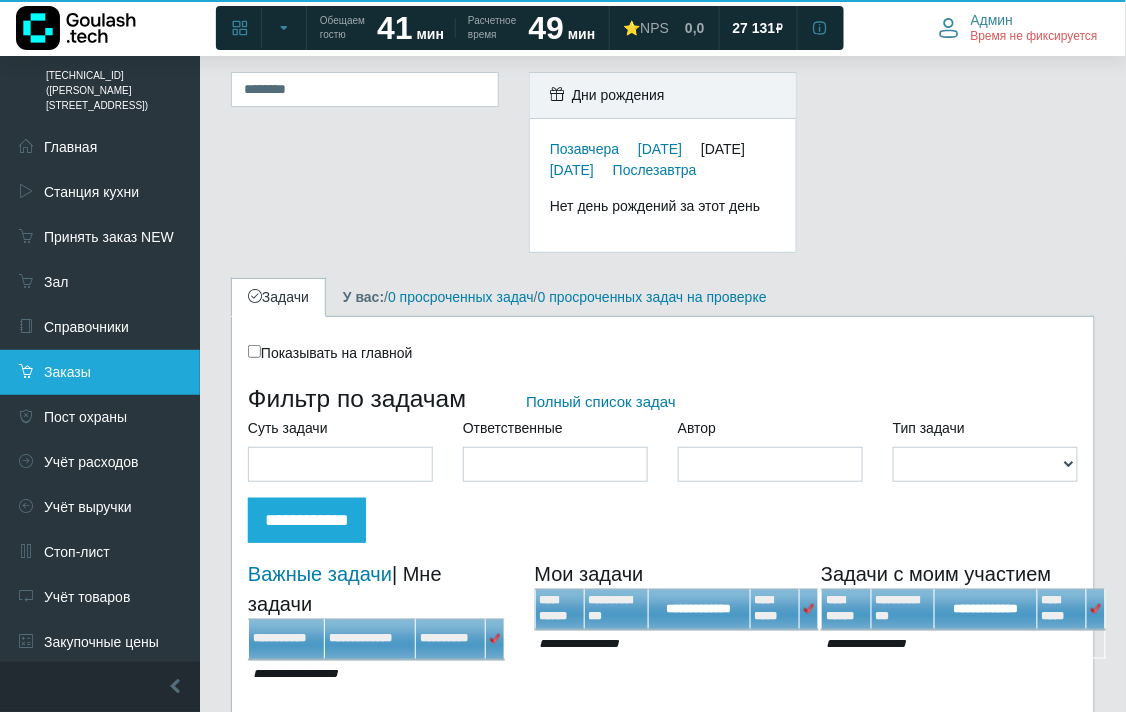click on "Заказы" at bounding box center [100, 372] 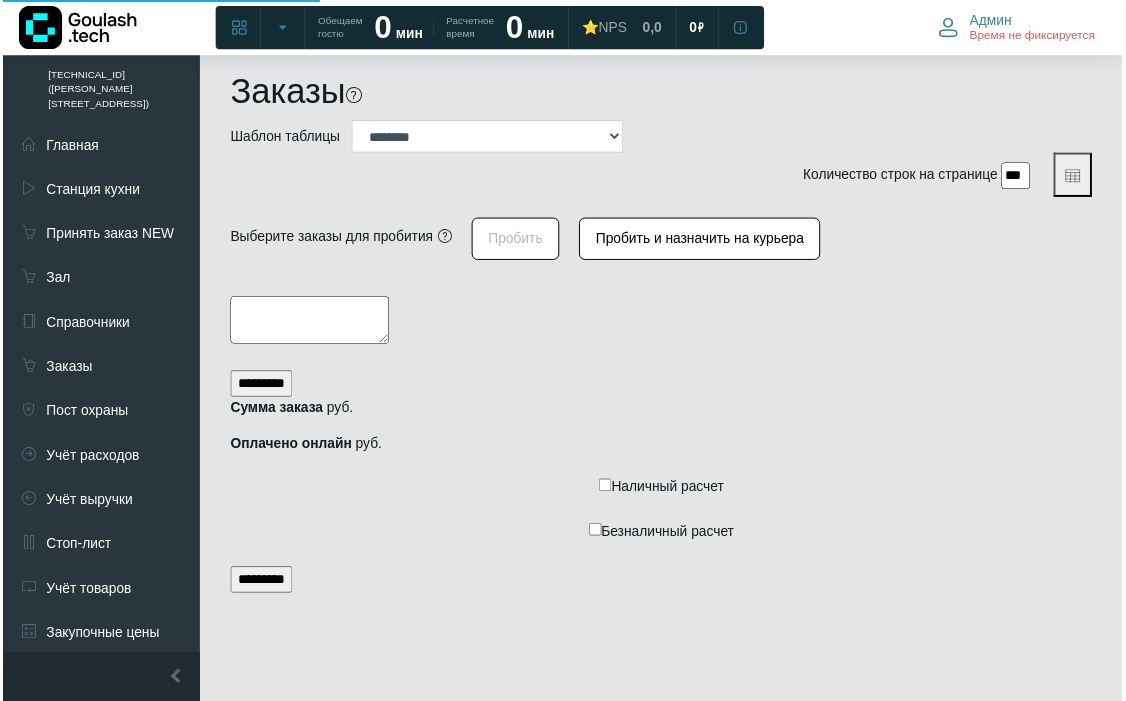 scroll, scrollTop: 0, scrollLeft: 0, axis: both 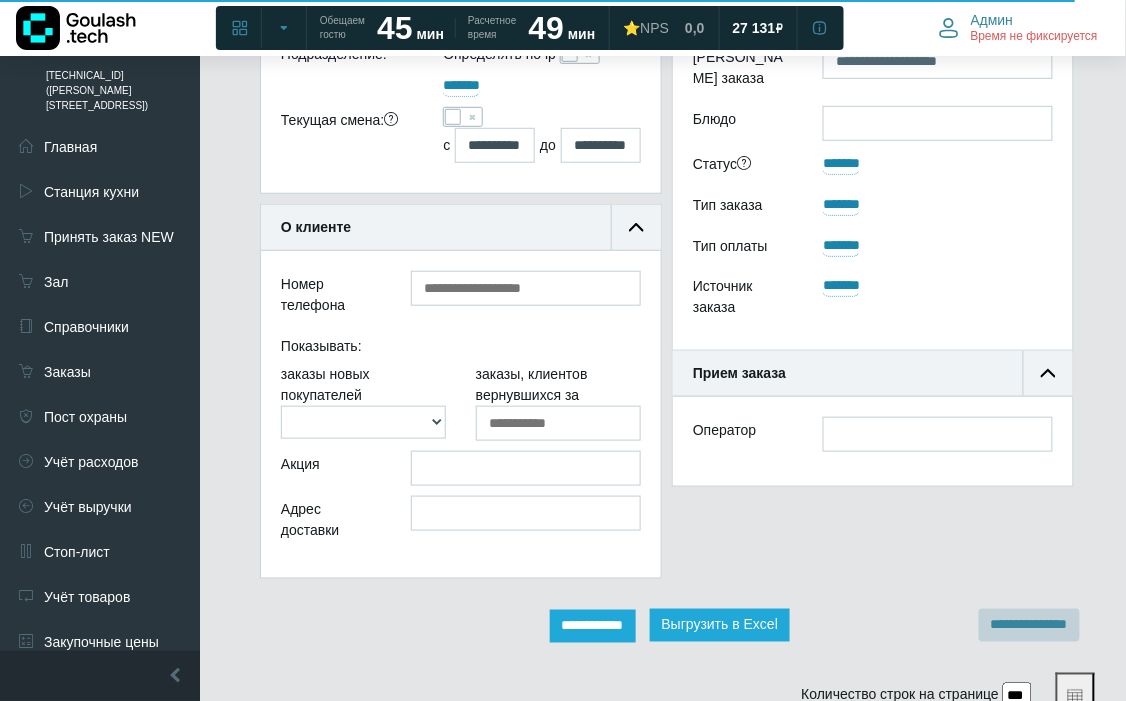 click at bounding box center (453, 117) 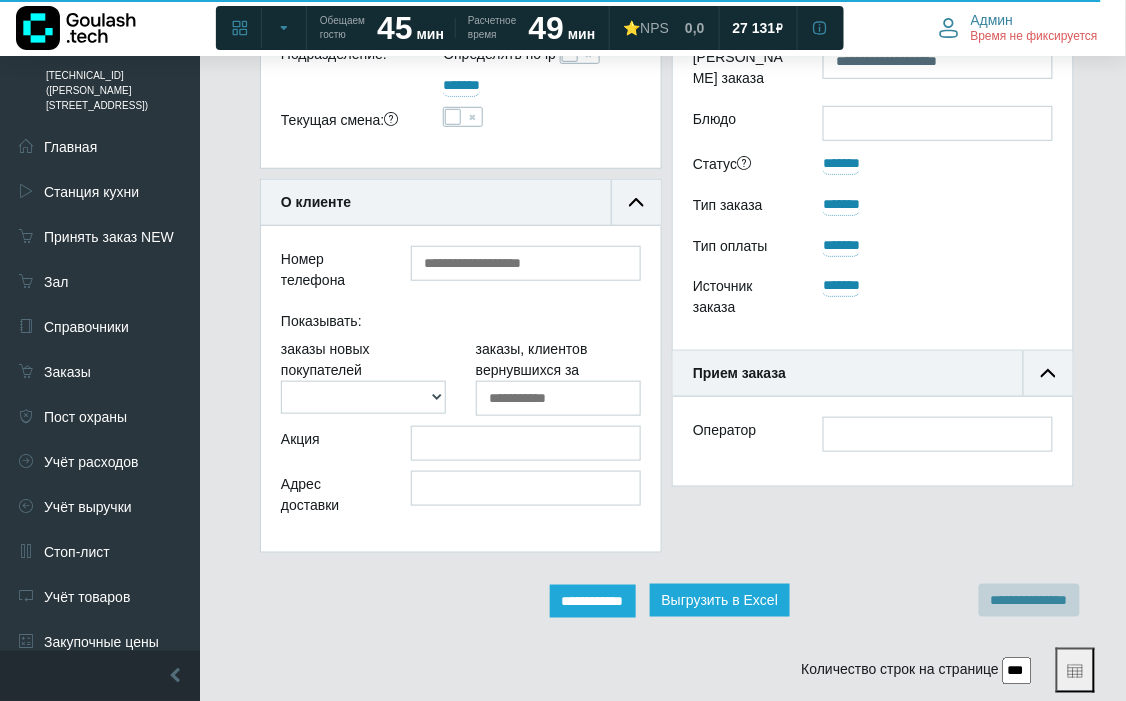 scroll, scrollTop: 188, scrollLeft: 400, axis: both 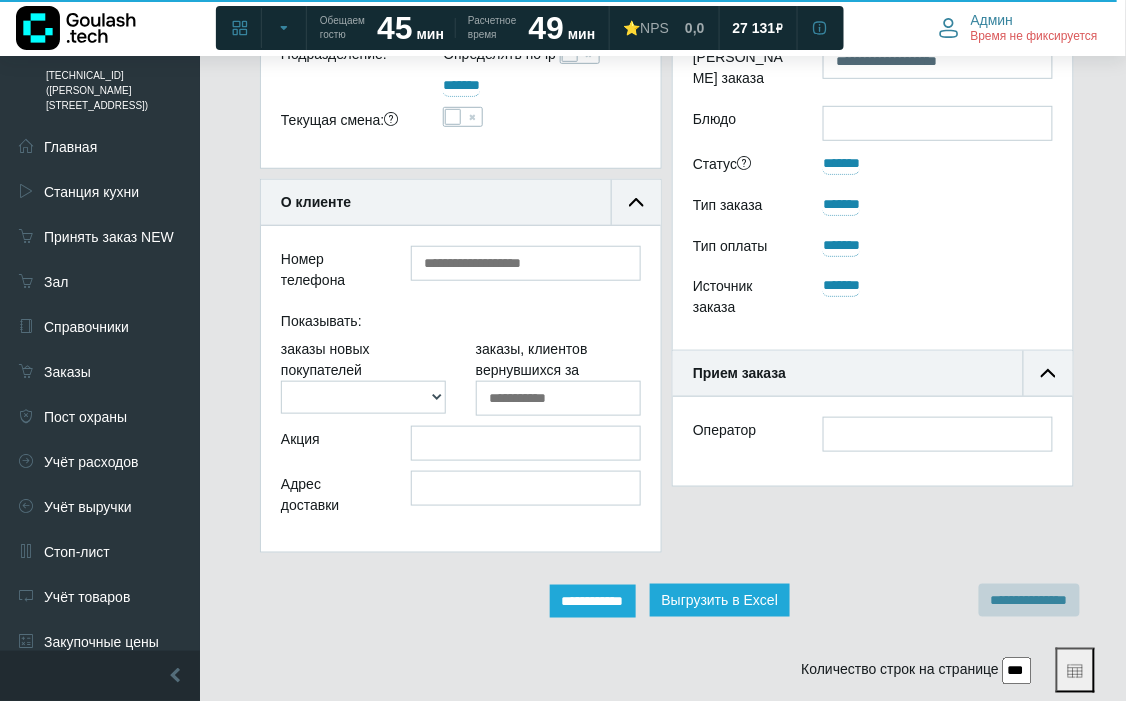 click on "**********" at bounding box center [593, 601] 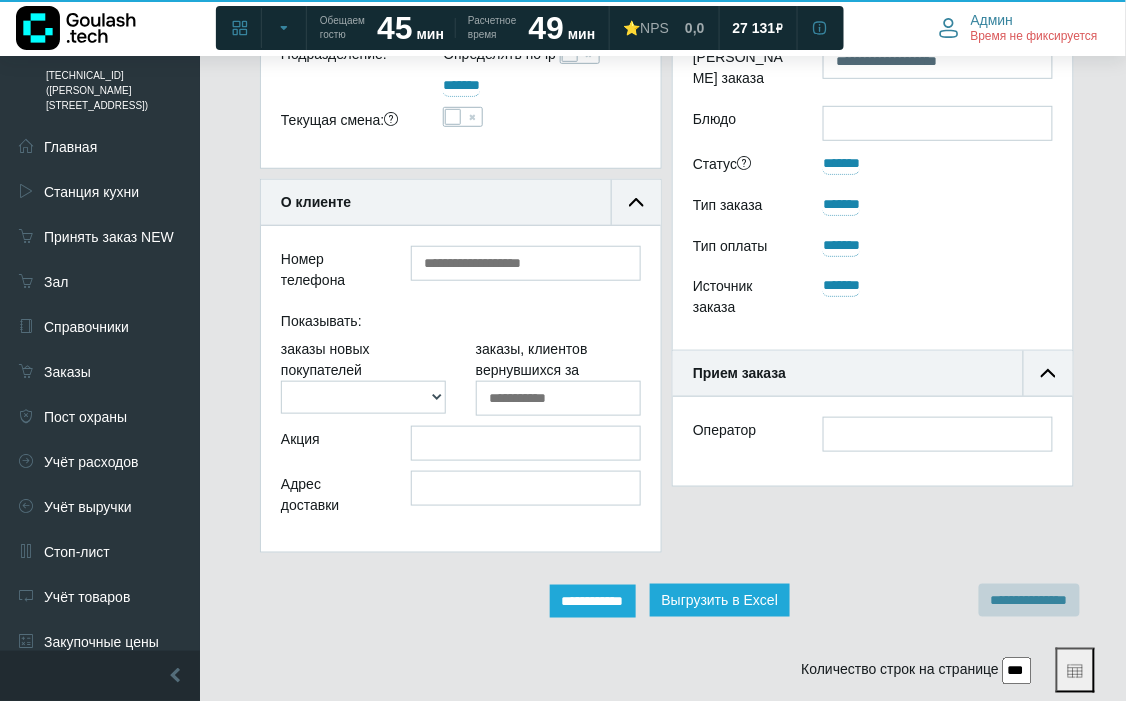 scroll, scrollTop: 12, scrollLeft: 12, axis: both 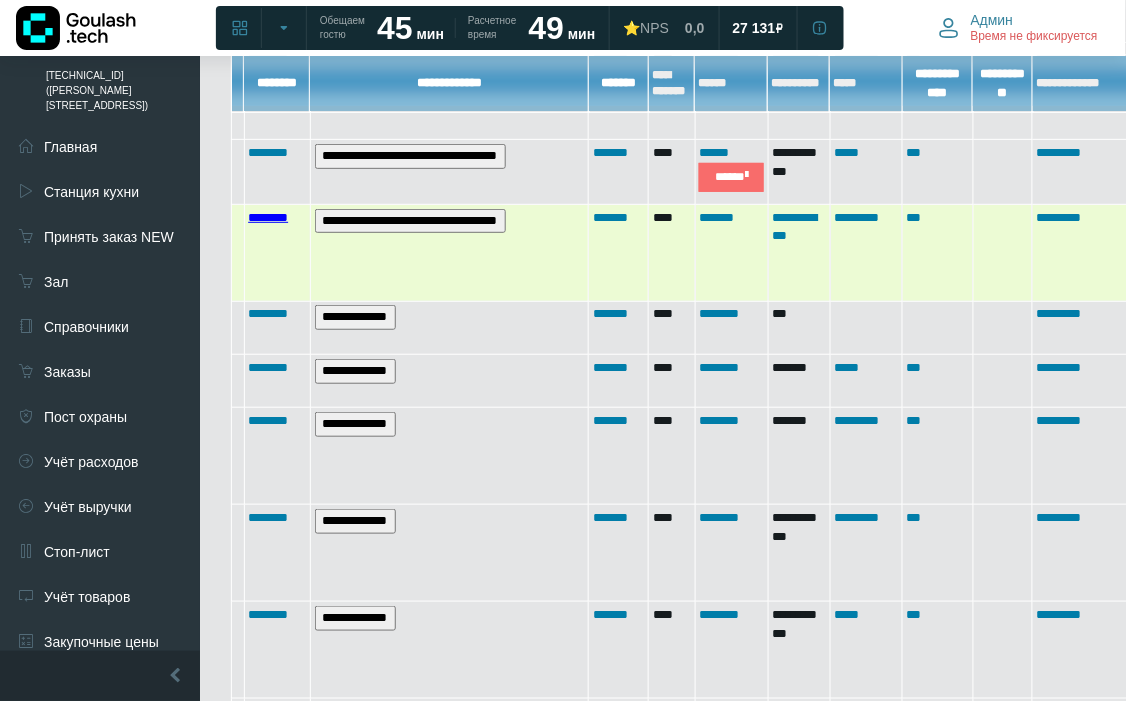 click on "********" at bounding box center (268, 217) 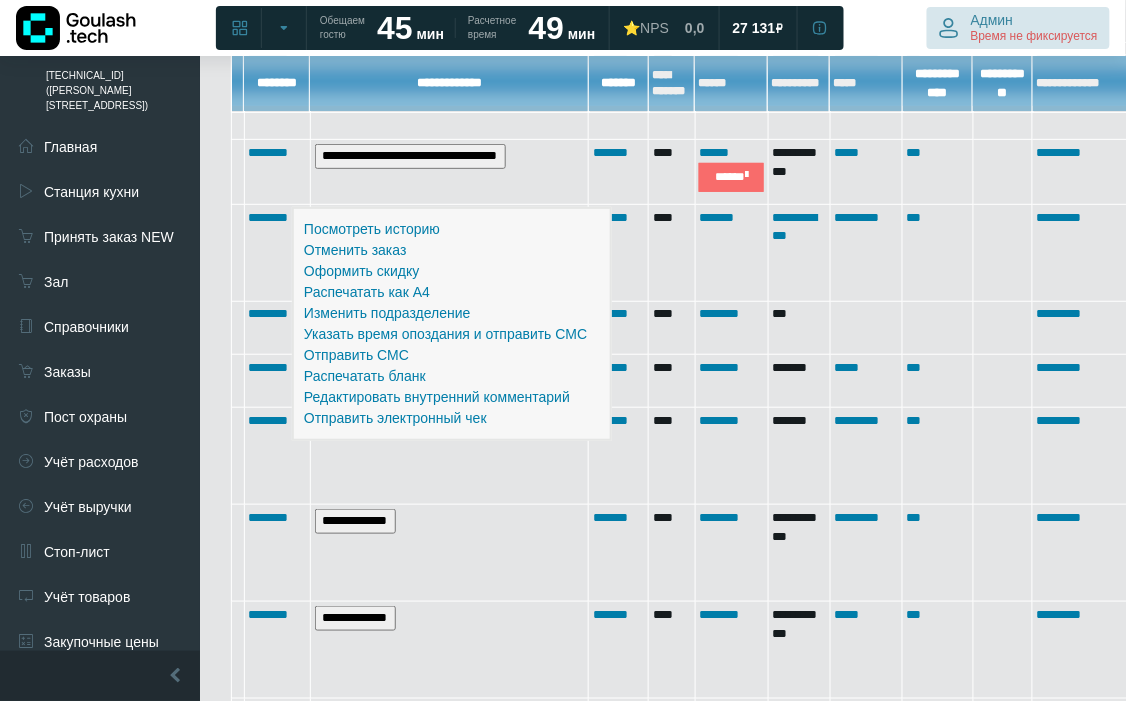 click on "Админ
Время не фиксируется" at bounding box center [1034, 28] 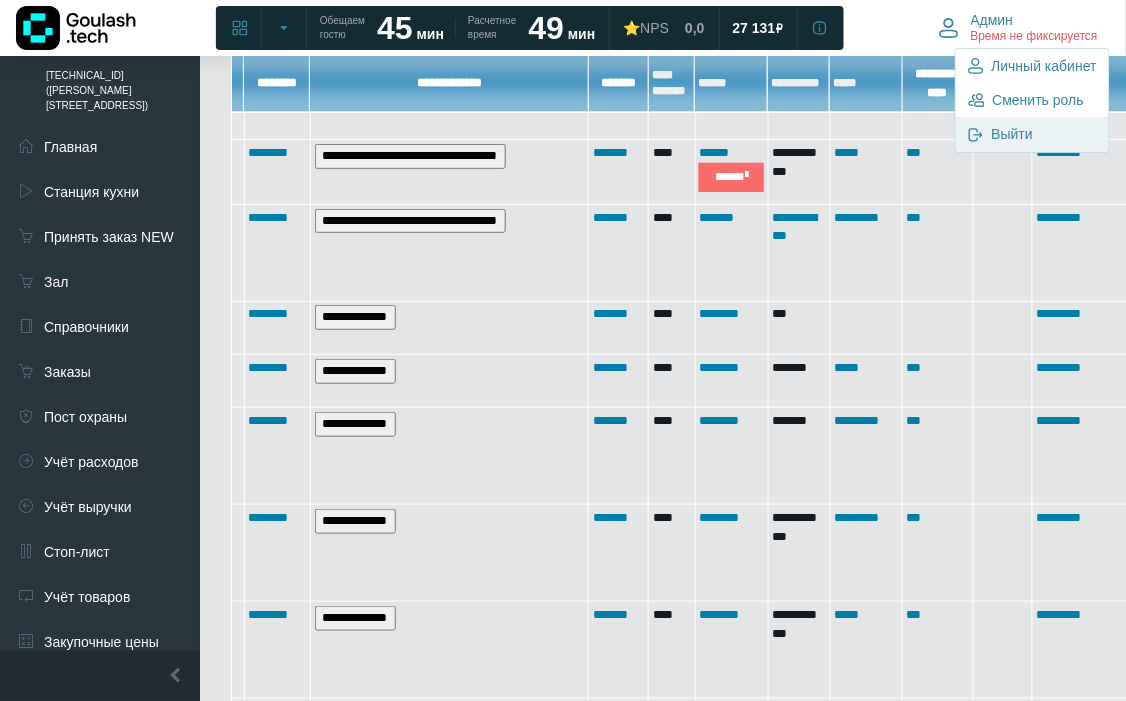 click on "Выйти" at bounding box center (1012, 134) 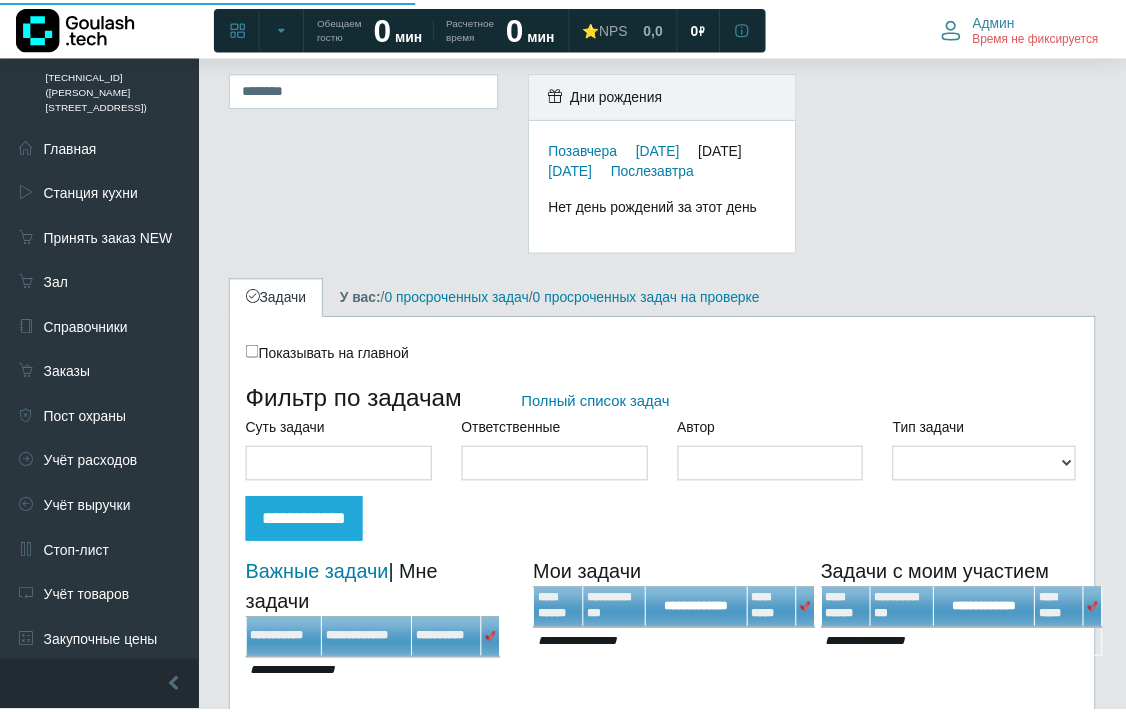 scroll, scrollTop: 0, scrollLeft: 0, axis: both 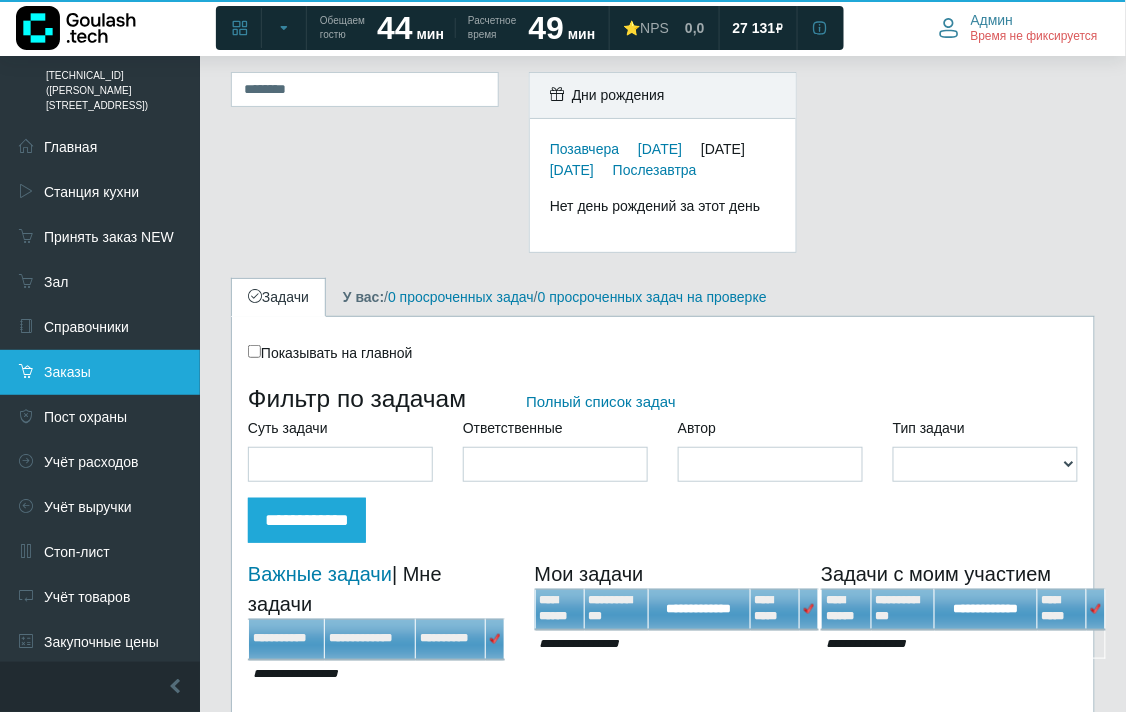 click on "Заказы" at bounding box center (100, 372) 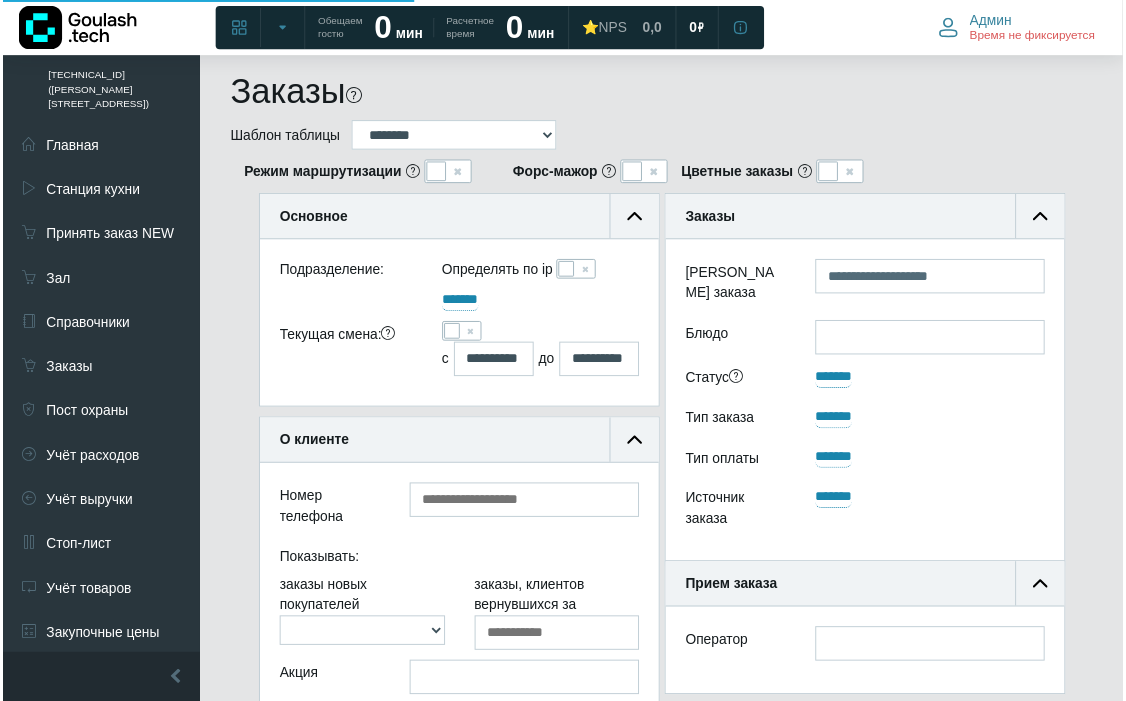 scroll, scrollTop: 0, scrollLeft: 0, axis: both 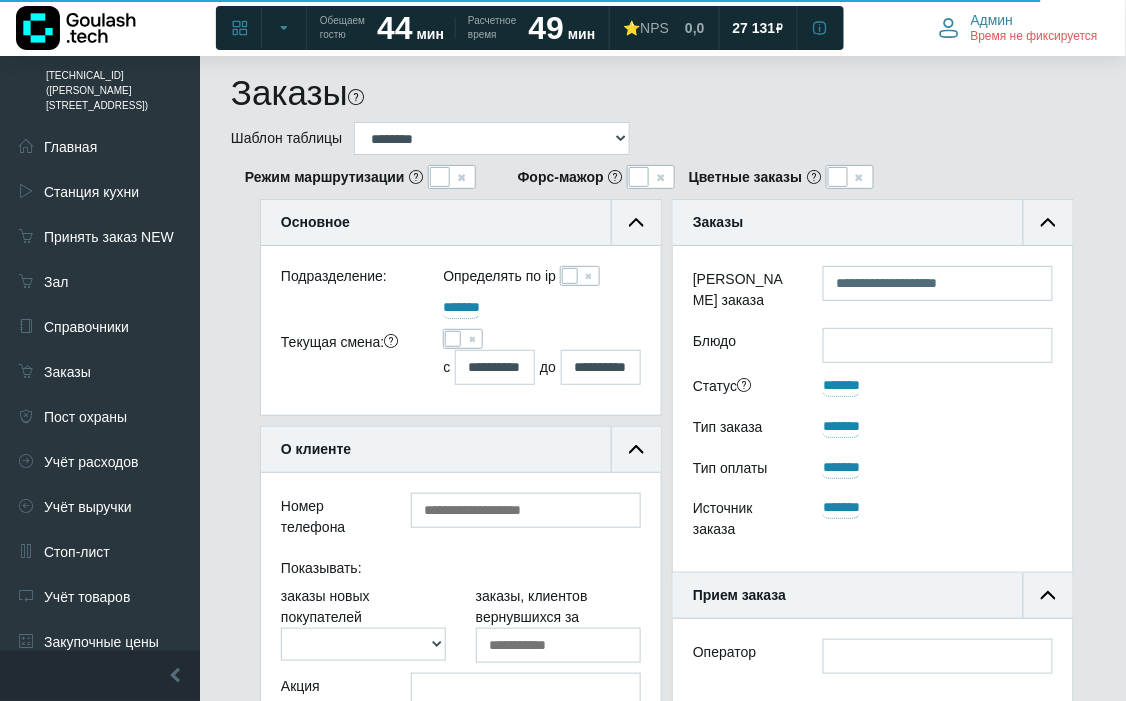 click at bounding box center [453, 339] 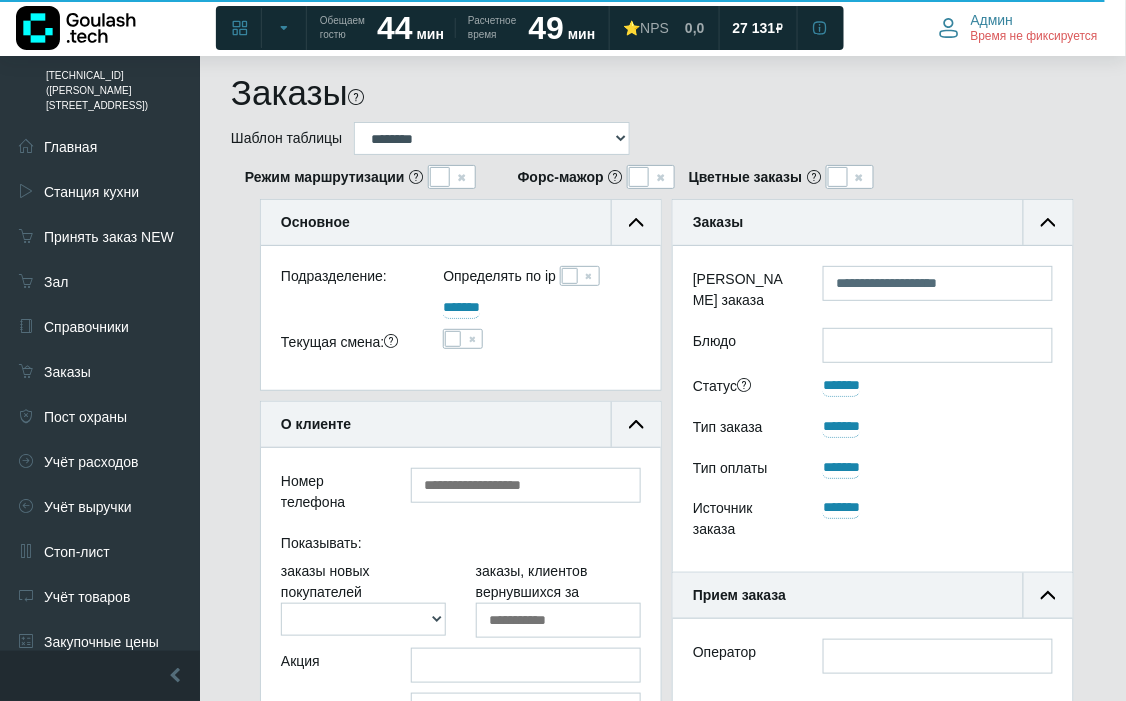 scroll, scrollTop: 188, scrollLeft: 400, axis: both 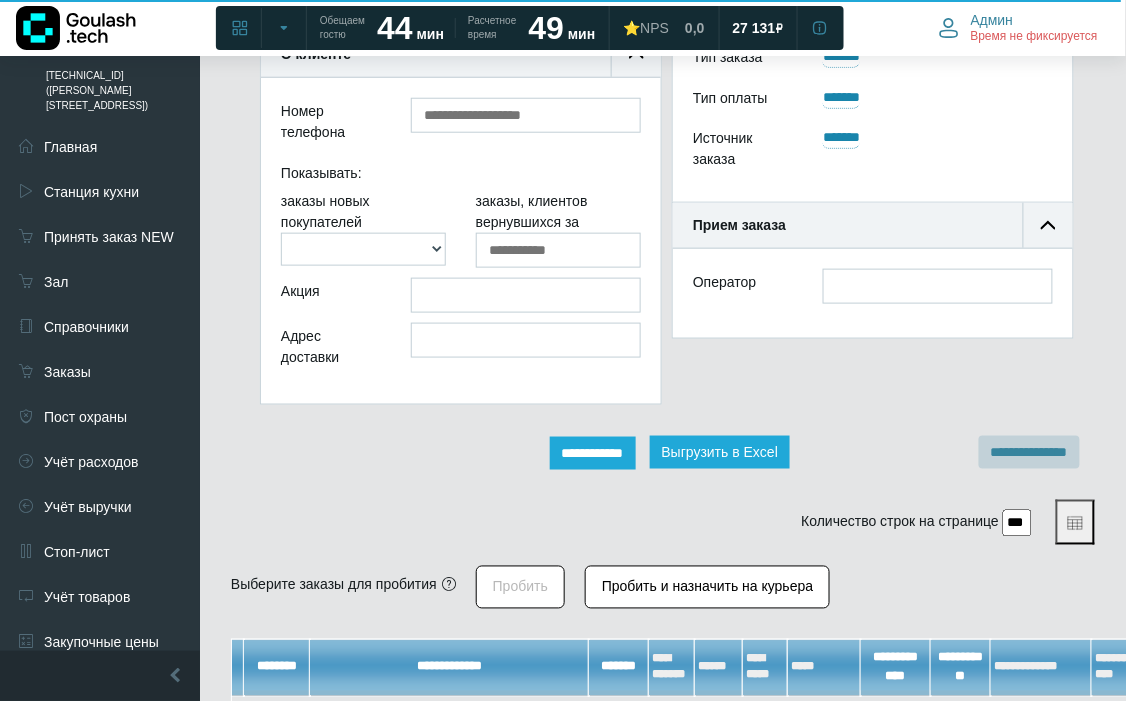 click on "**********" at bounding box center (593, 453) 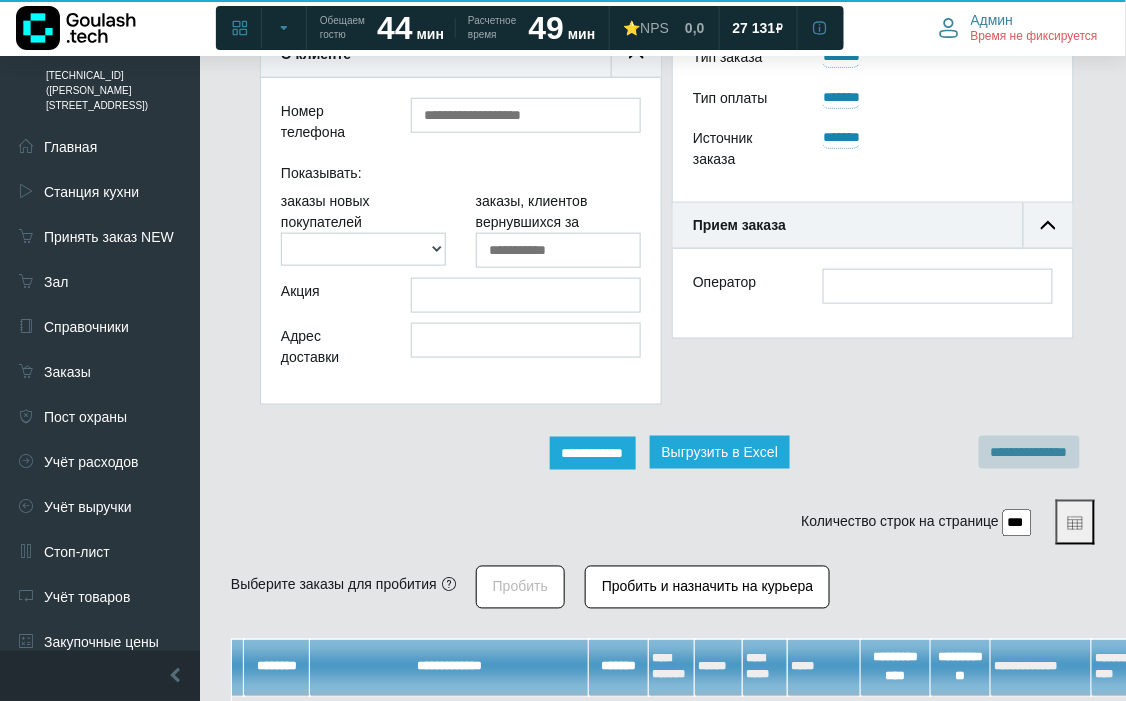 scroll, scrollTop: 12, scrollLeft: 12, axis: both 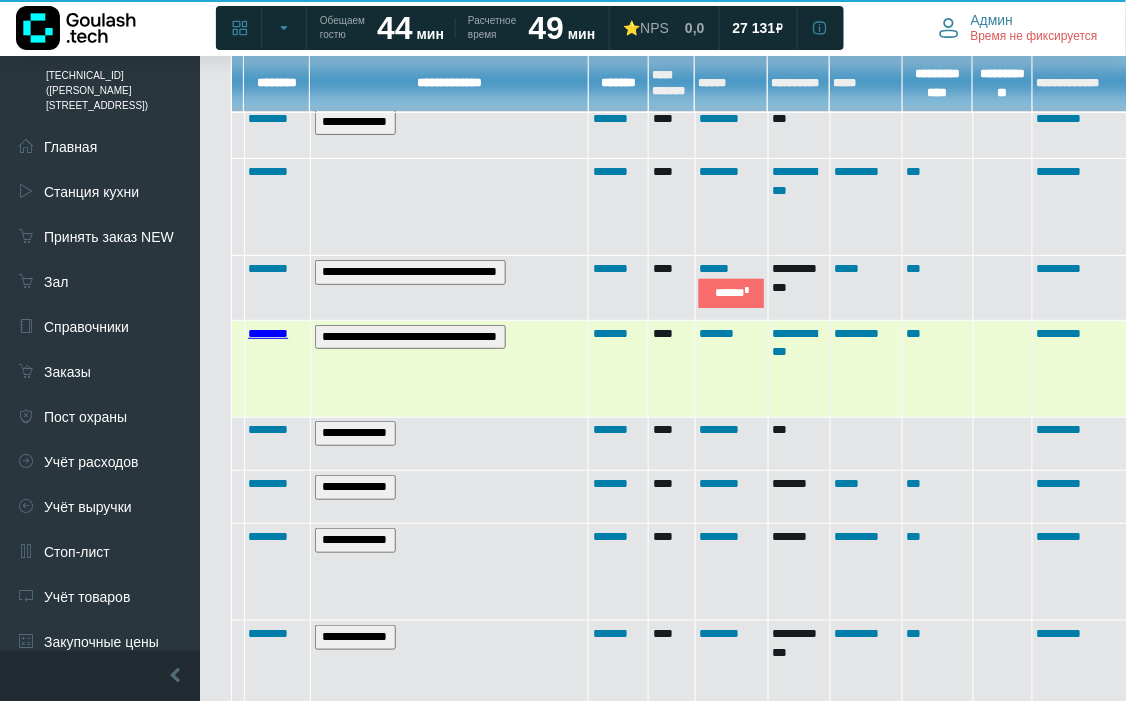 click on "********" at bounding box center [268, 333] 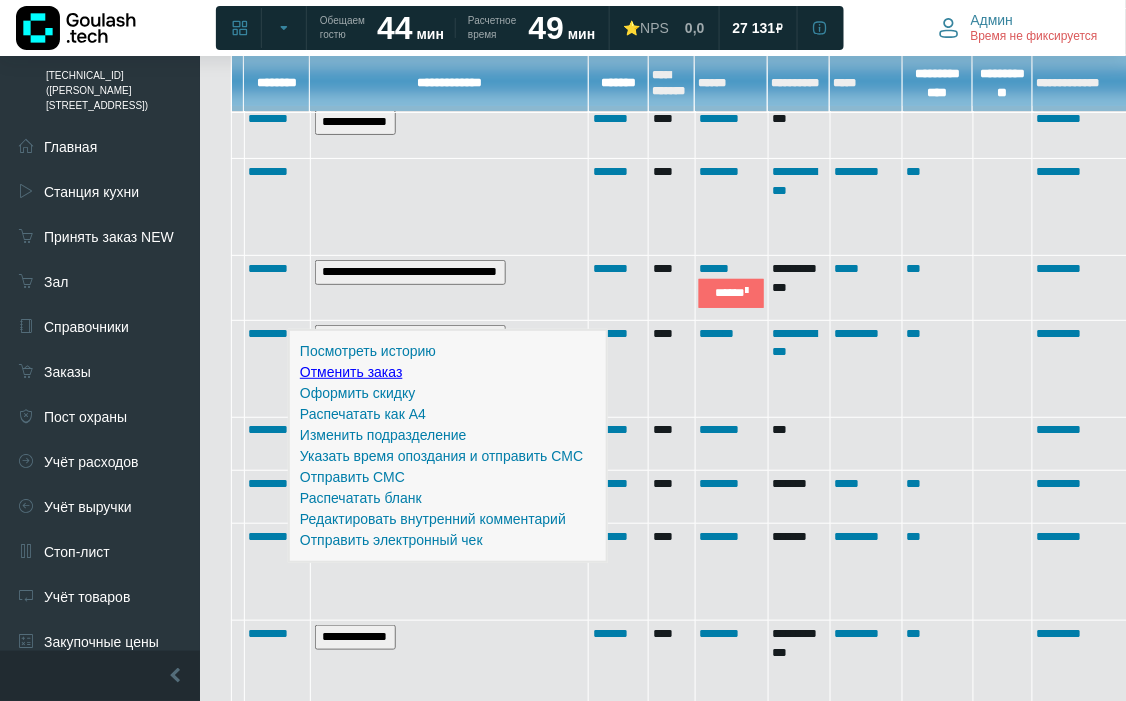 click on "Отменить заказ" at bounding box center (351, 372) 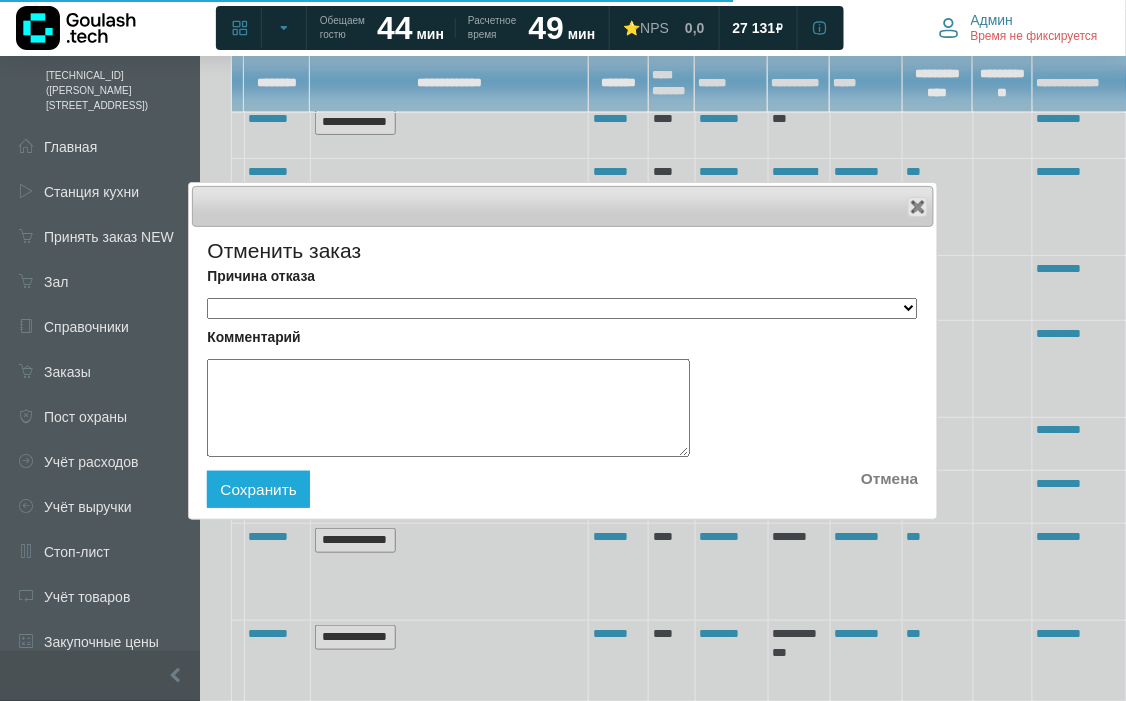 click on "**********" at bounding box center [562, 308] 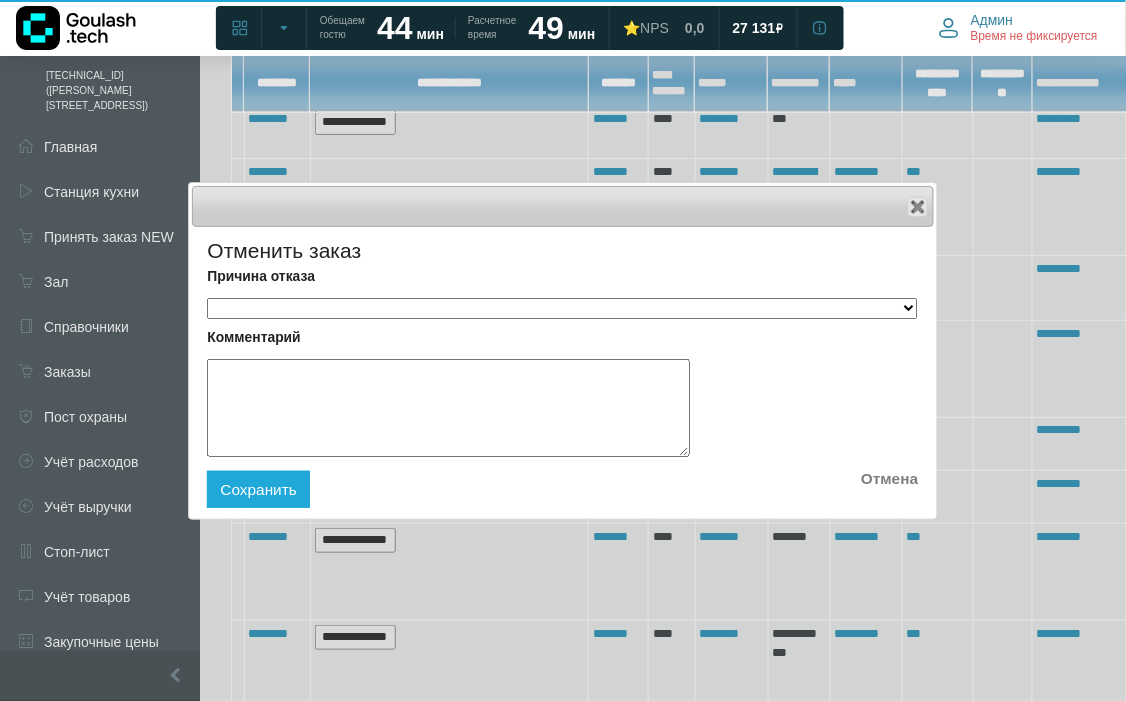 scroll, scrollTop: 12, scrollLeft: 12, axis: both 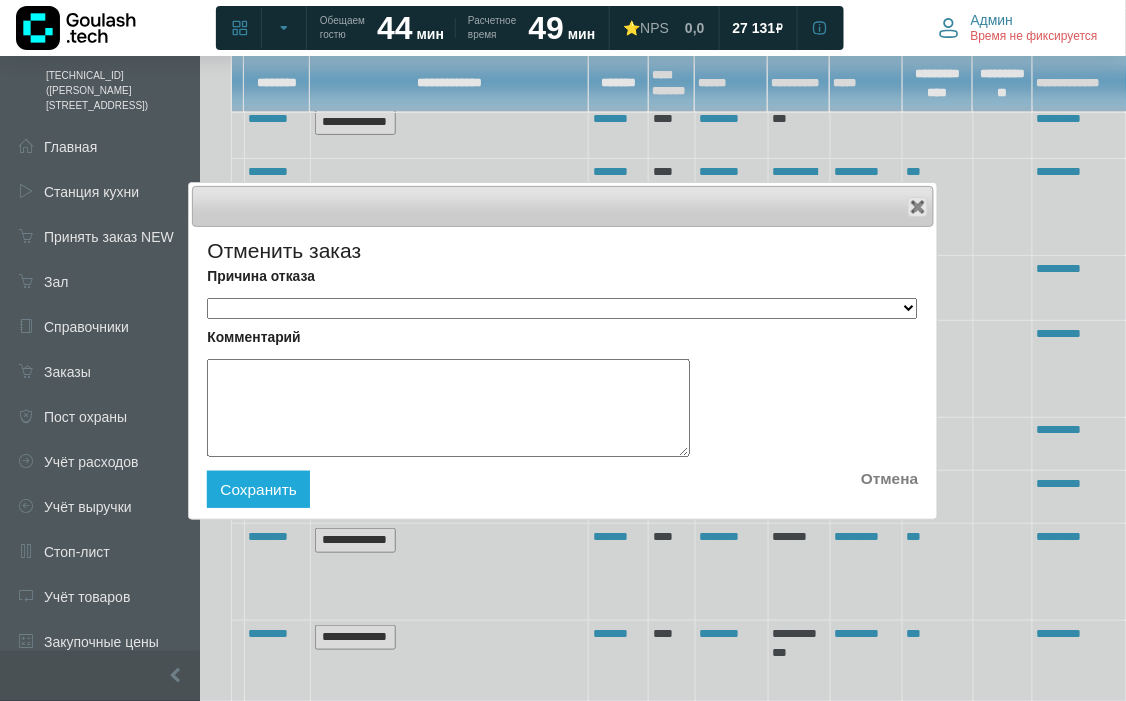 select on "**" 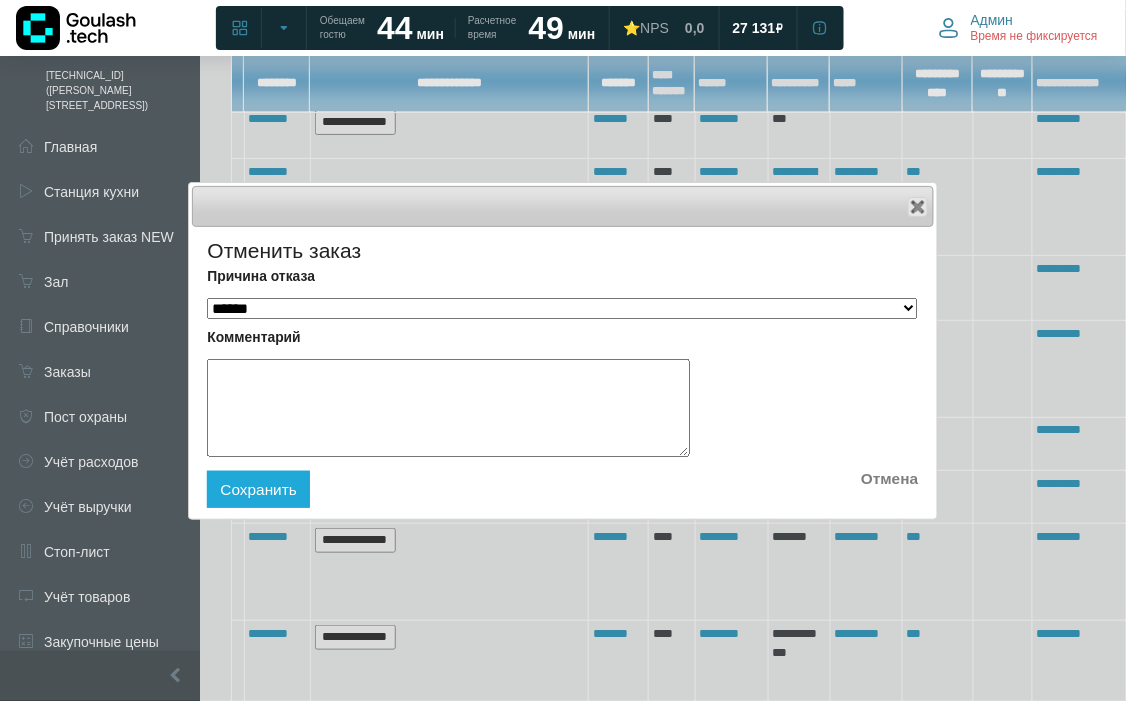 click on "**********" at bounding box center [562, 308] 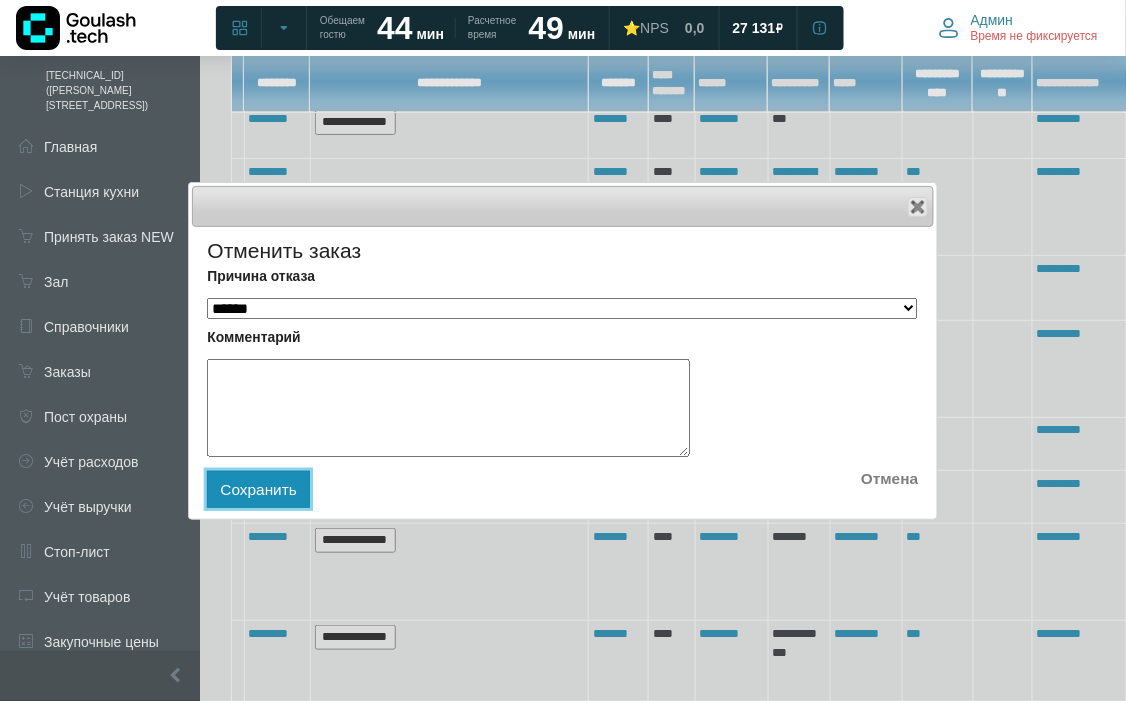 click on "Сохранить" at bounding box center (258, 489) 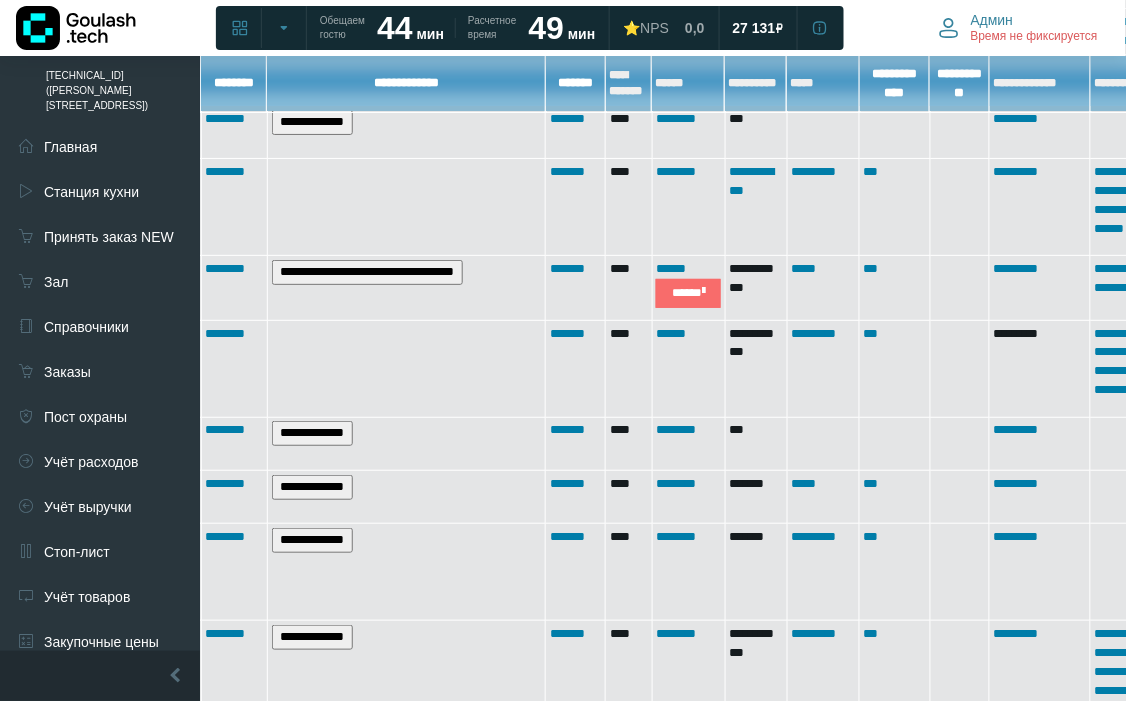 scroll, scrollTop: 1677, scrollLeft: 0, axis: vertical 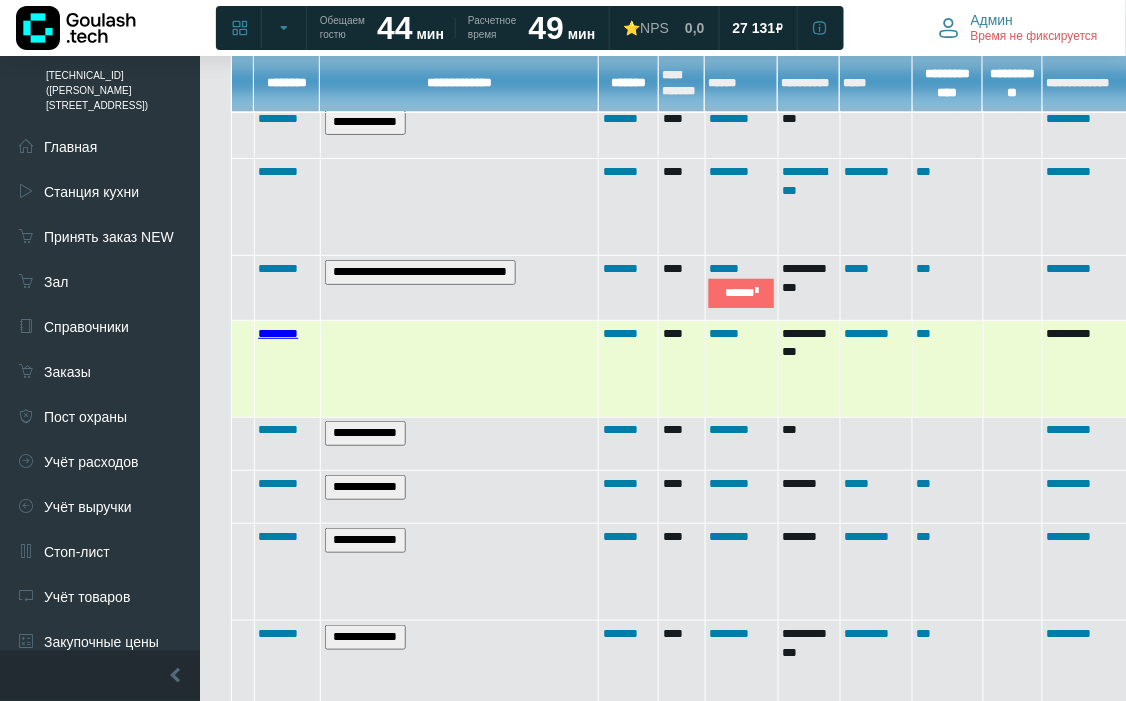 click on "********" at bounding box center [278, 333] 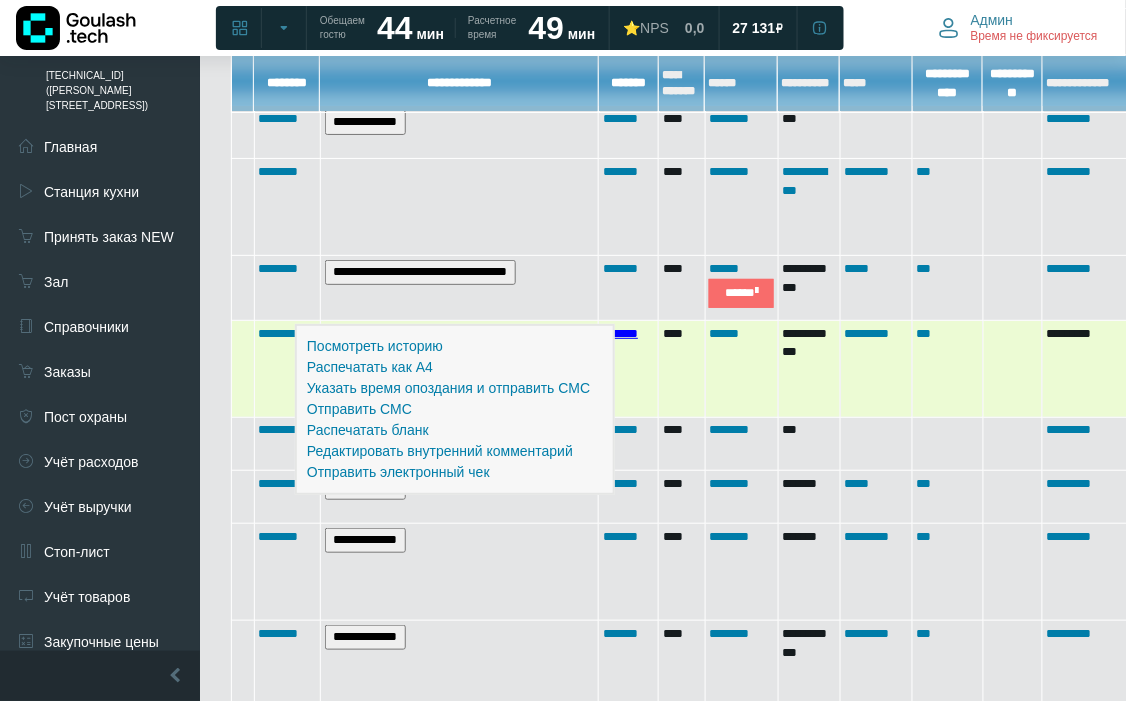 click on "*******" at bounding box center [620, 333] 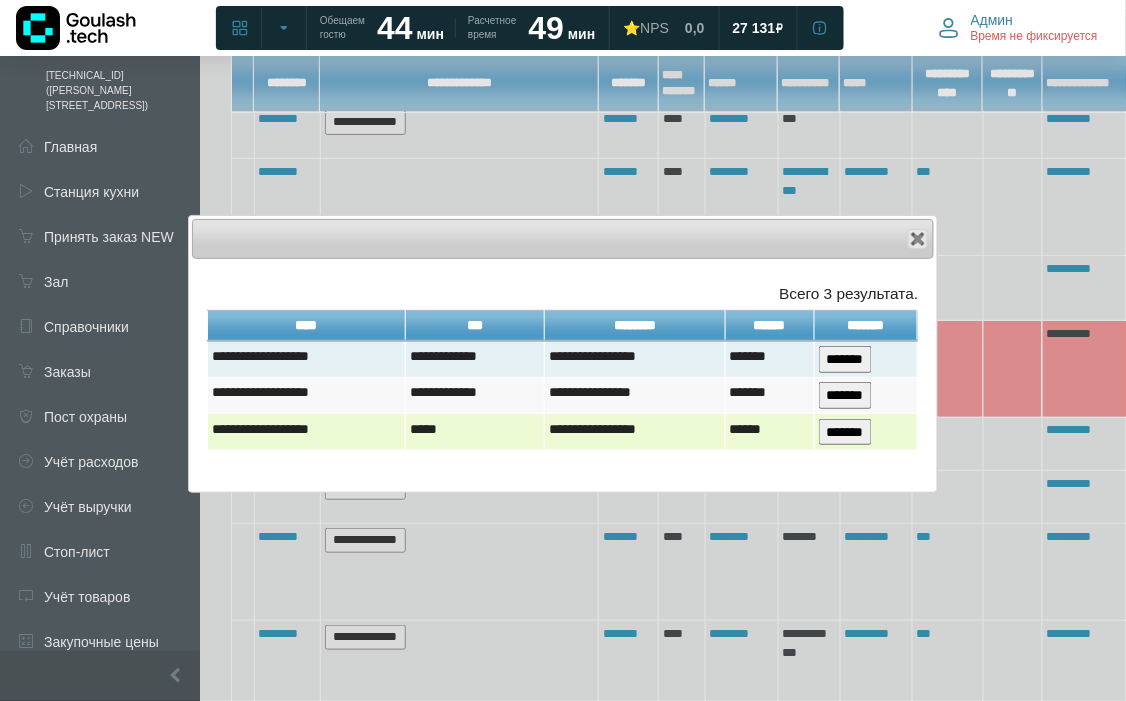click on "*******" at bounding box center [845, 432] 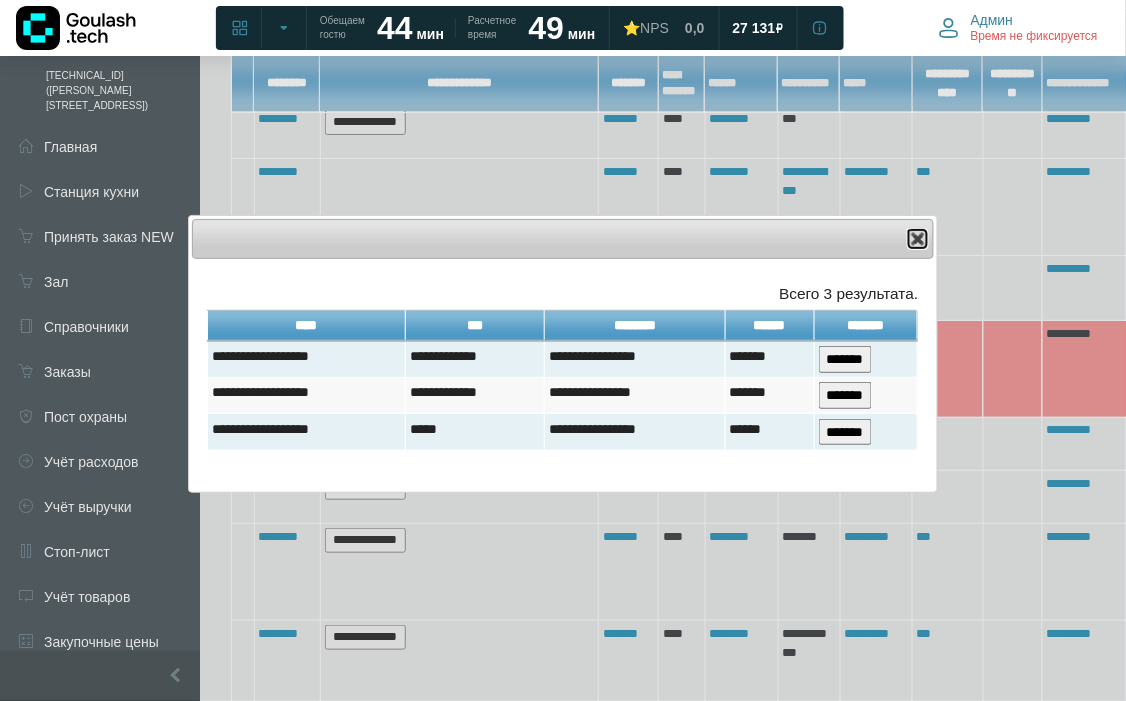 click at bounding box center (918, 239) 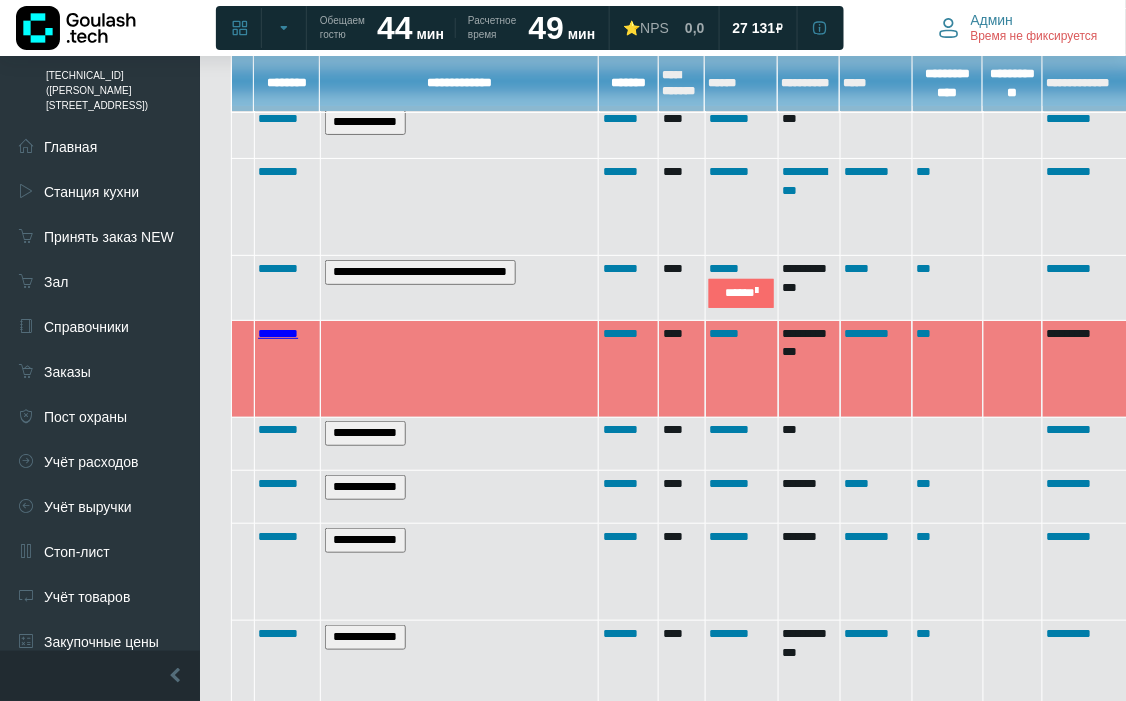 click on "********" at bounding box center [278, 333] 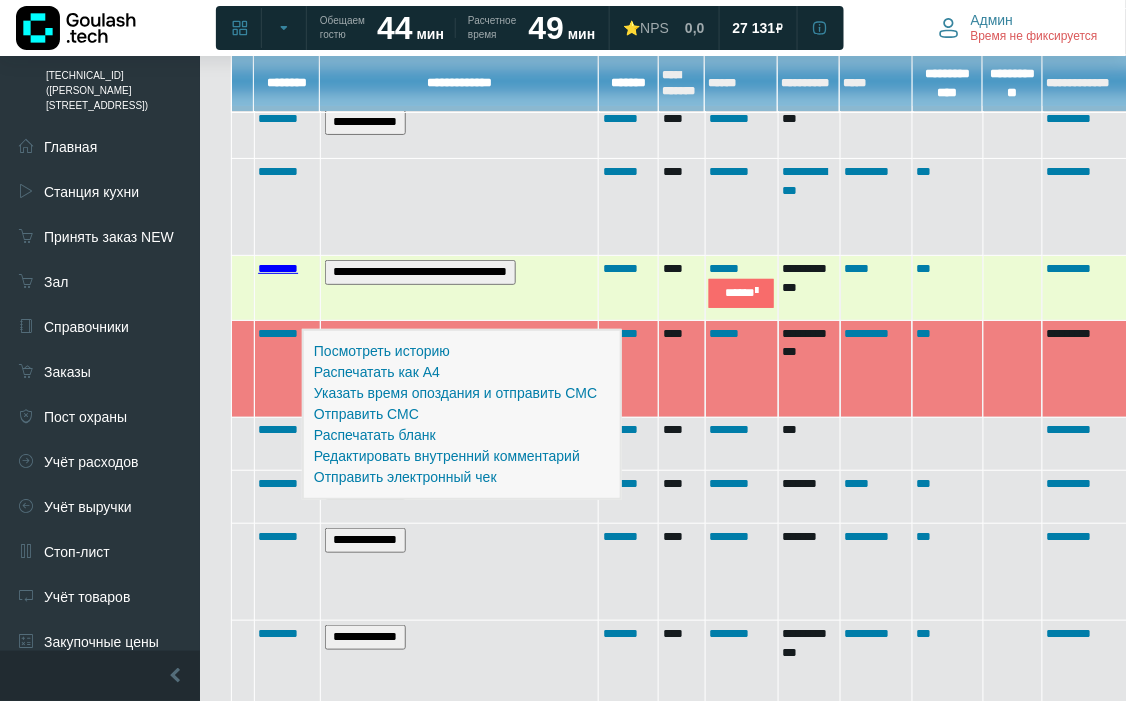click on "********" at bounding box center [278, 268] 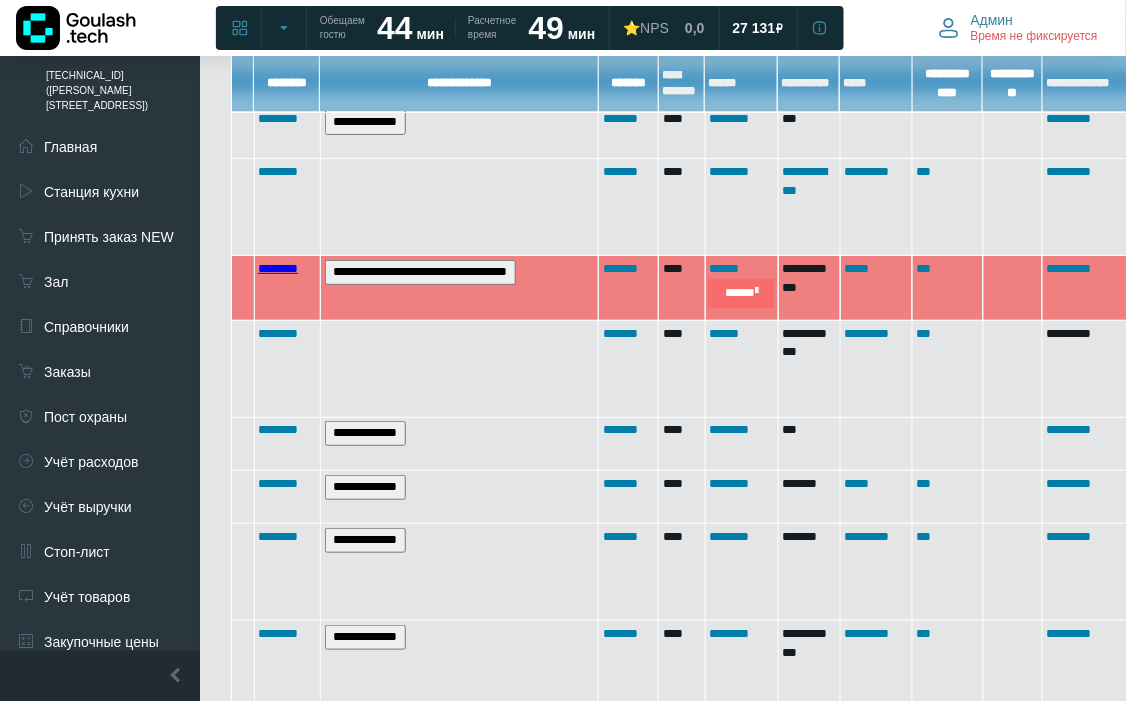click on "********" at bounding box center (278, 268) 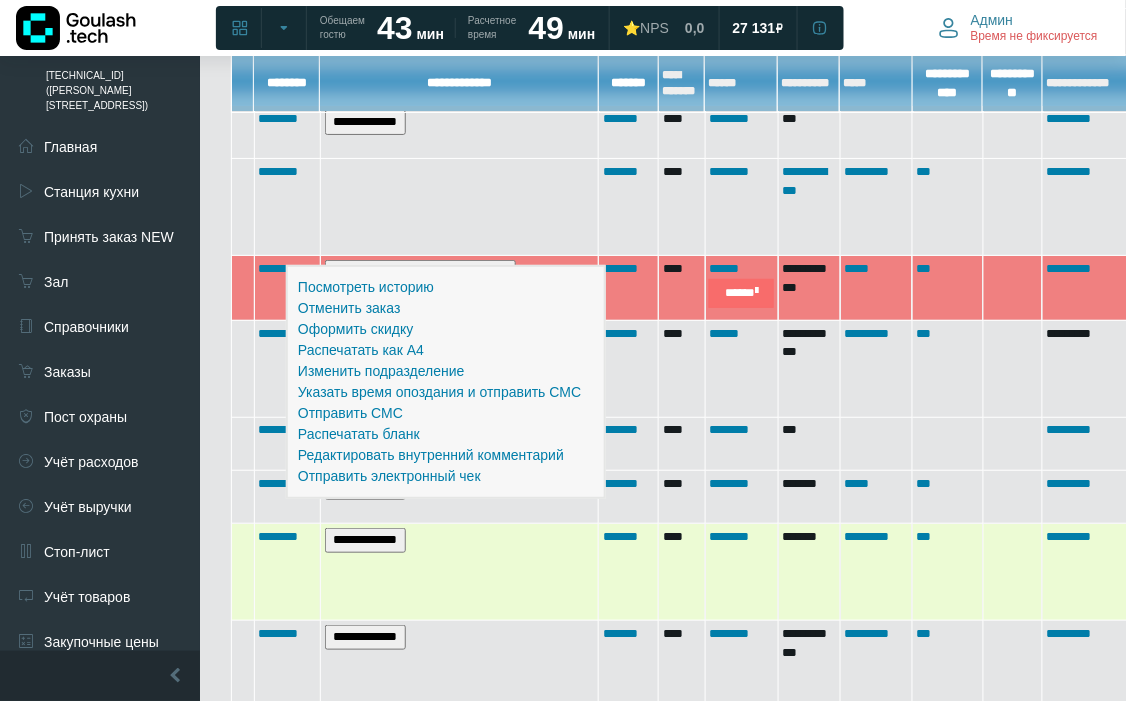 click on "**********" at bounding box center [459, 572] 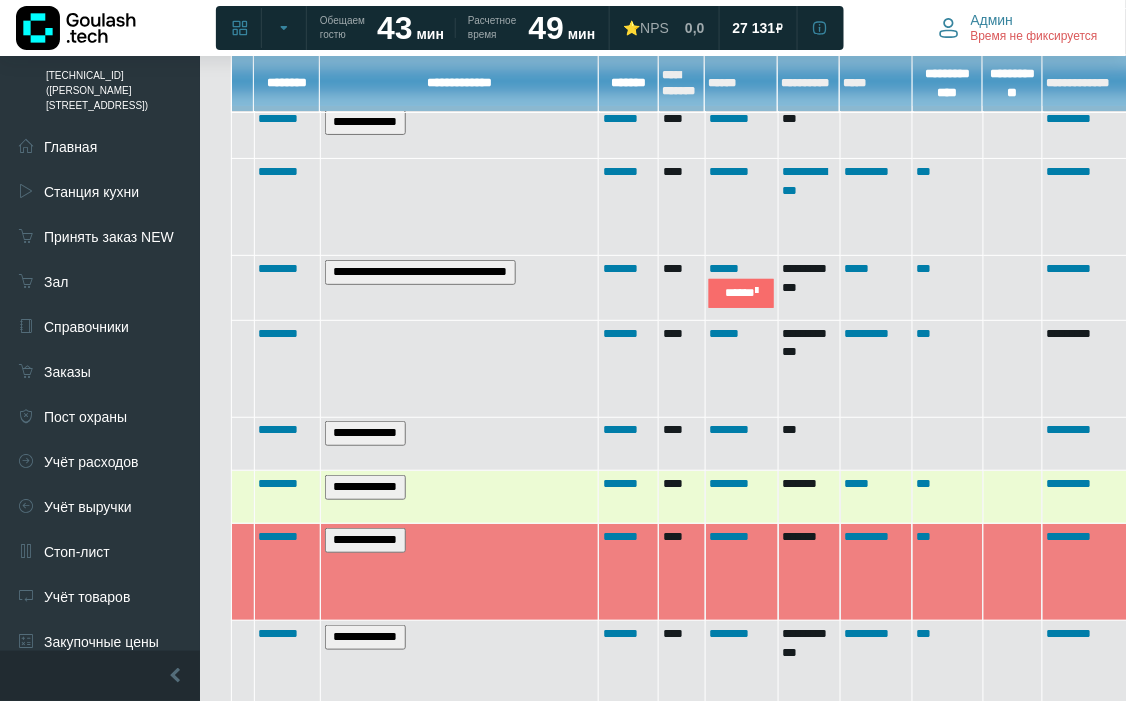 scroll, scrollTop: 1122, scrollLeft: 0, axis: vertical 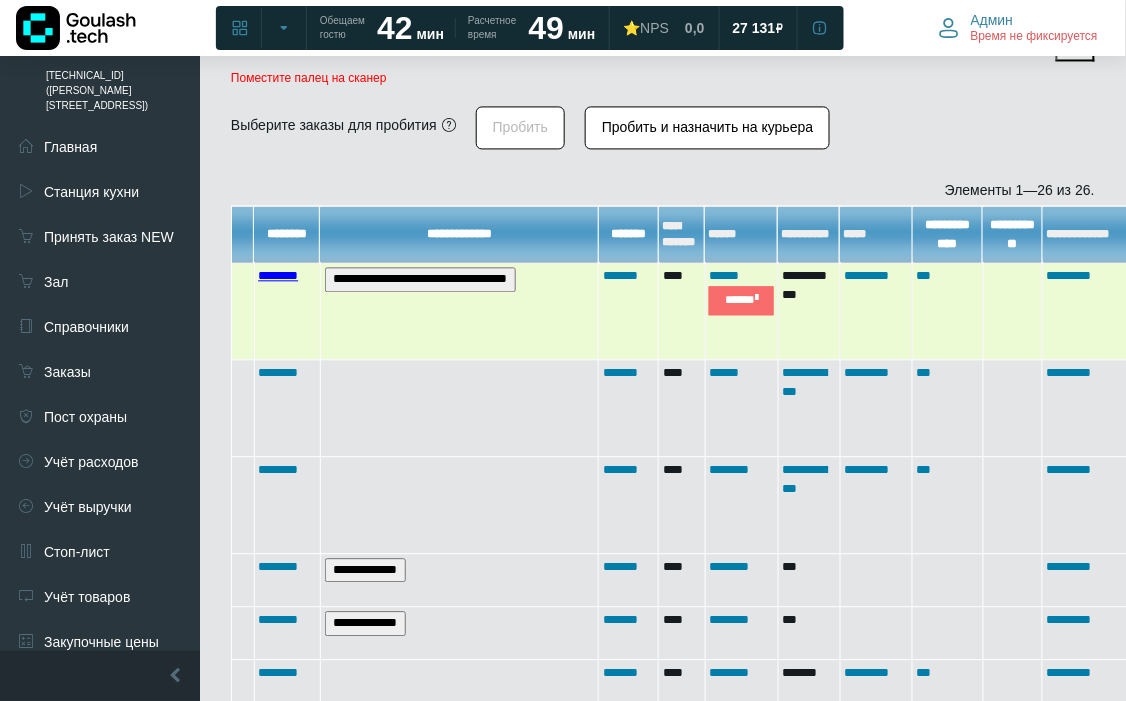 click on "********" at bounding box center (278, 275) 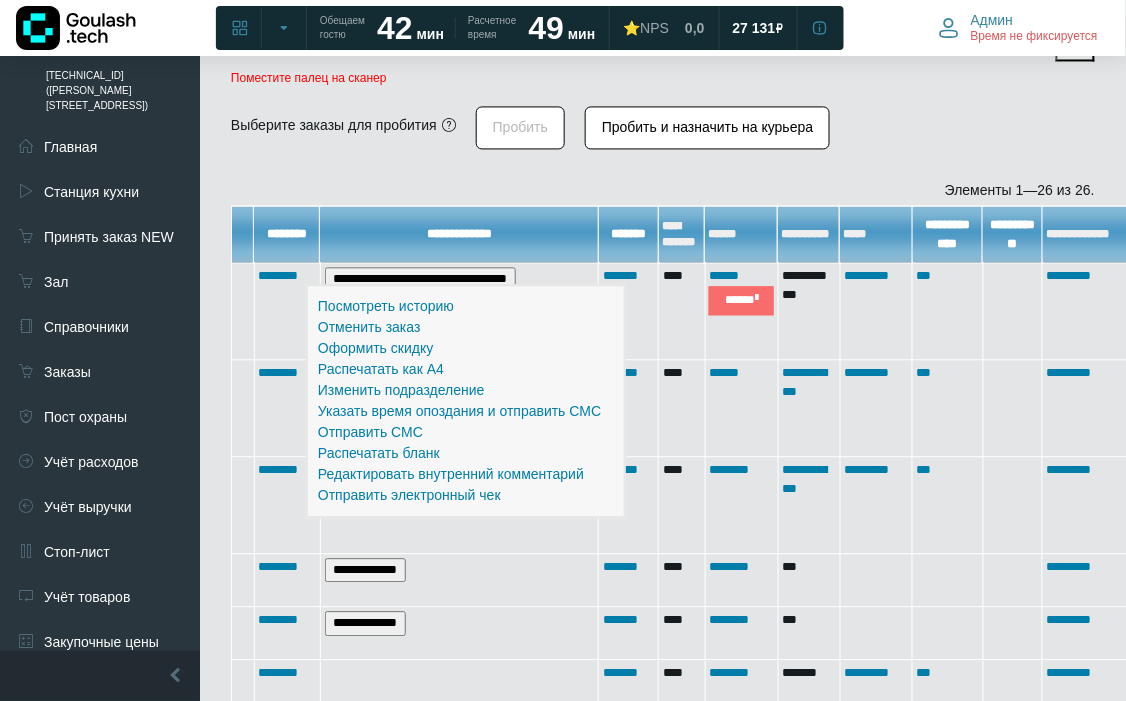 click on "Элементы 1—26 из 26." at bounding box center [663, 190] 